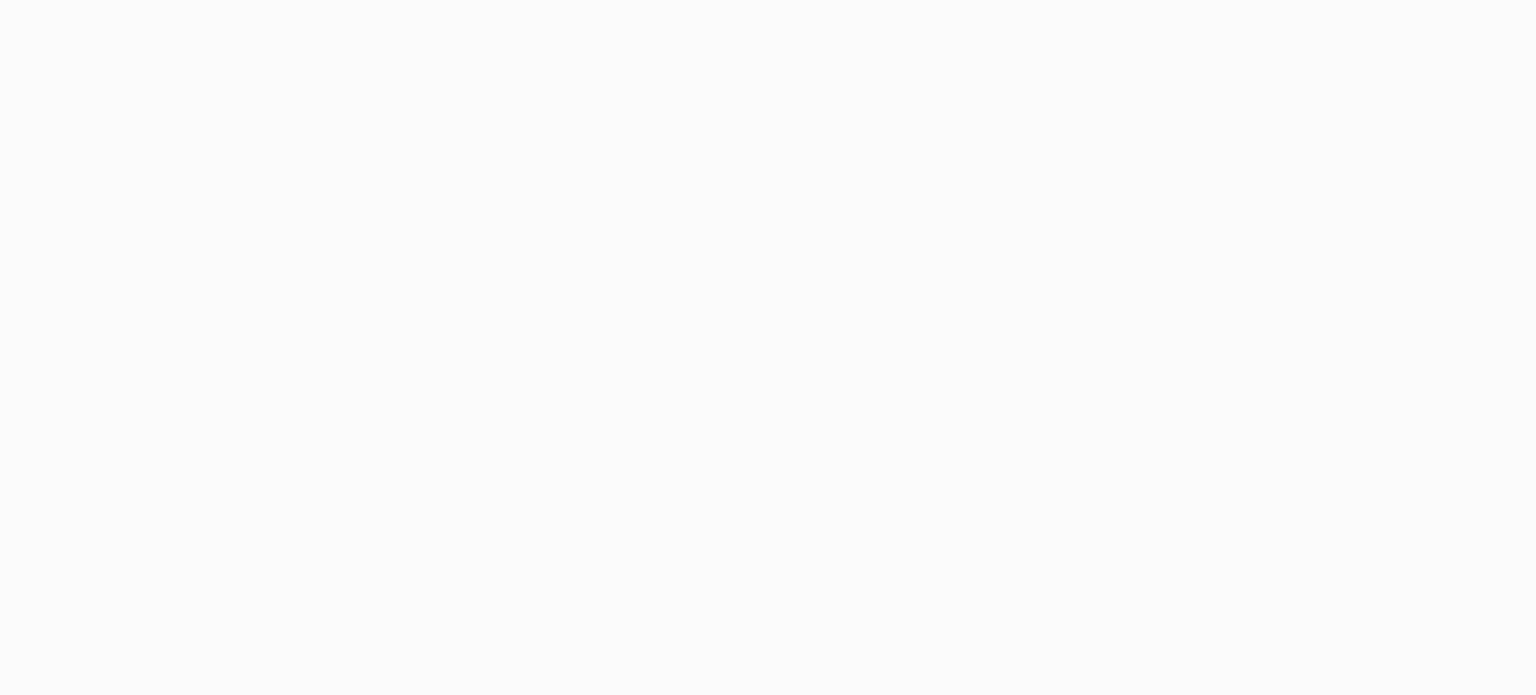 scroll, scrollTop: 0, scrollLeft: 0, axis: both 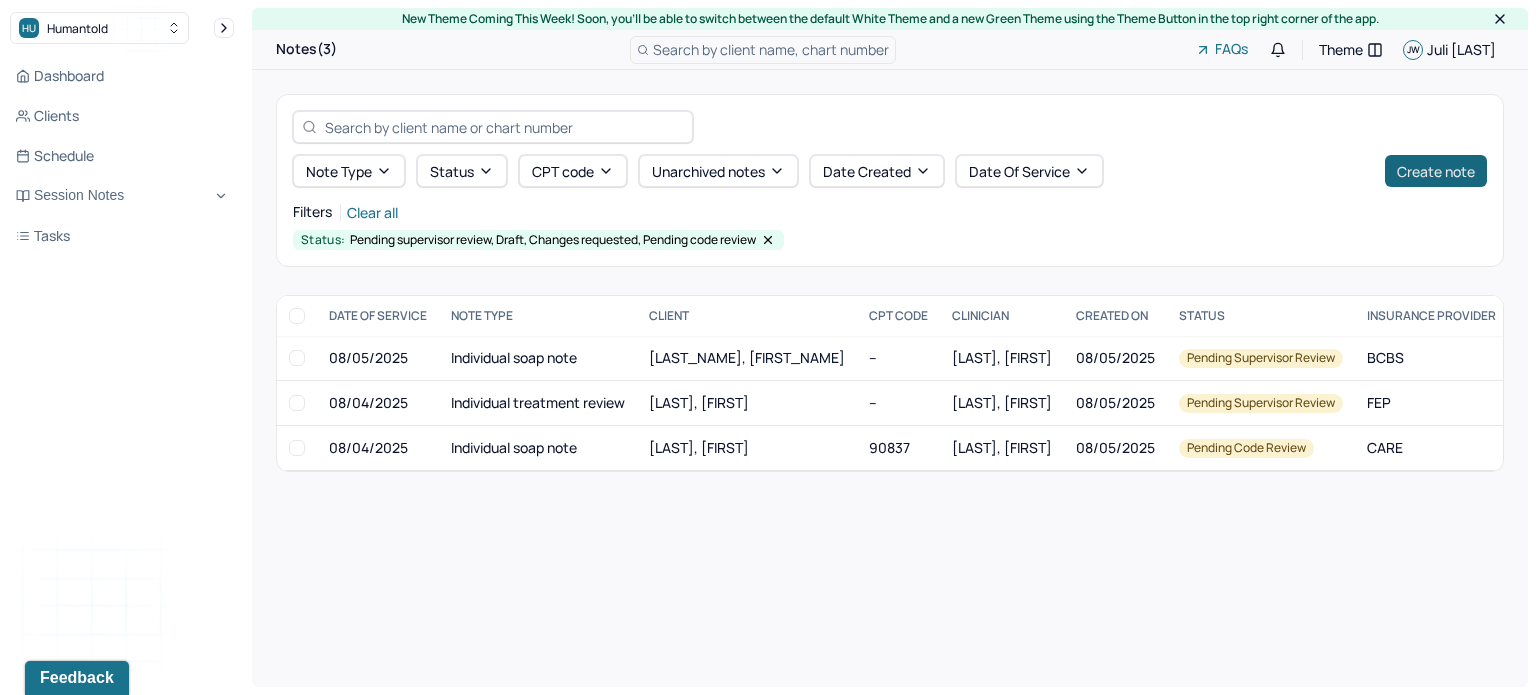 click on "Create note" at bounding box center (1436, 171) 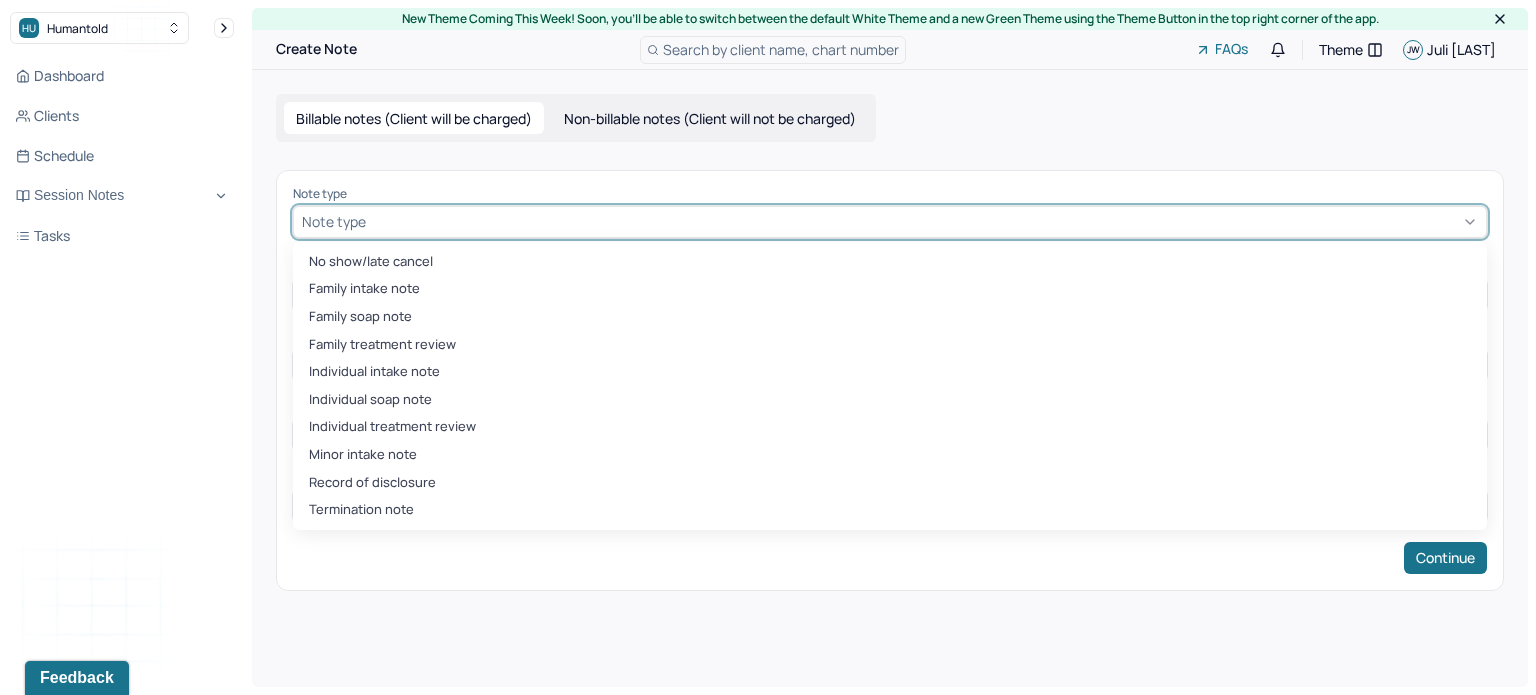 click at bounding box center (924, 221) 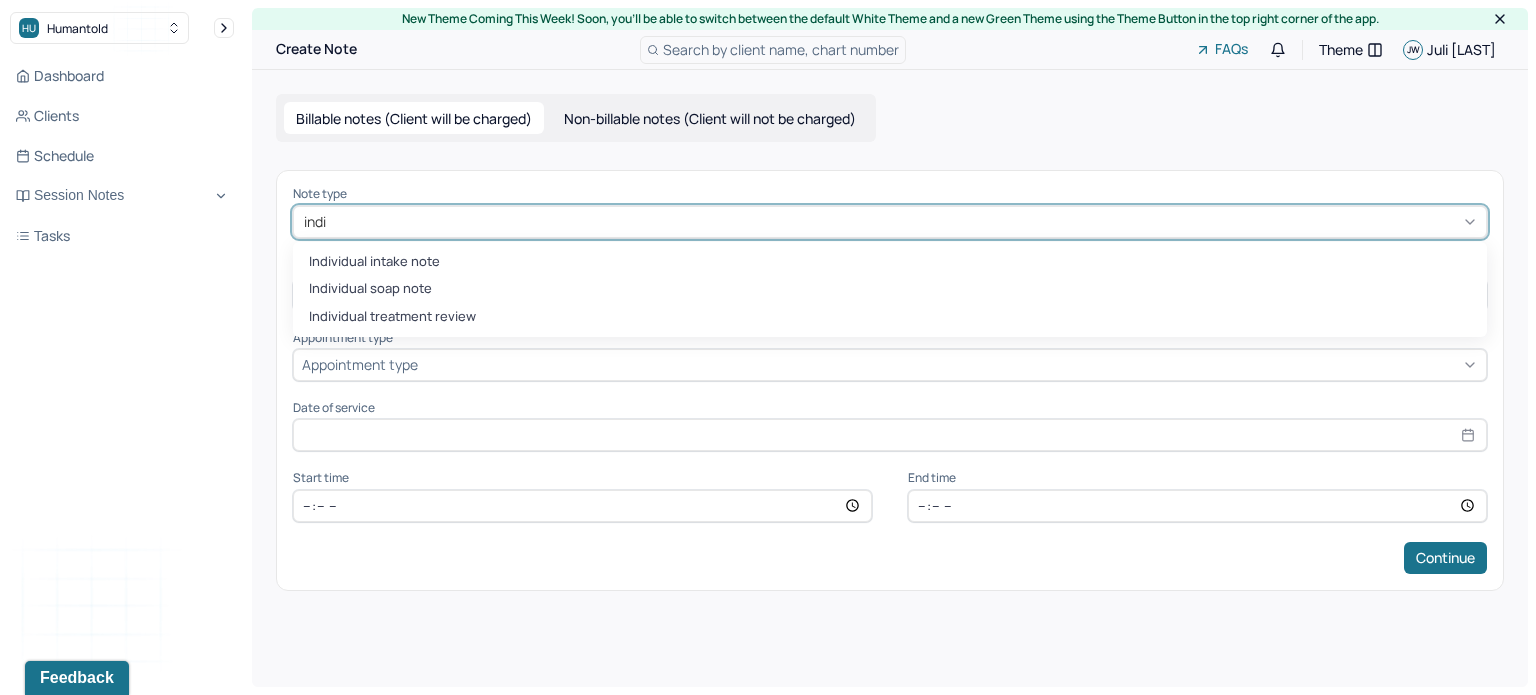 type on "indiv" 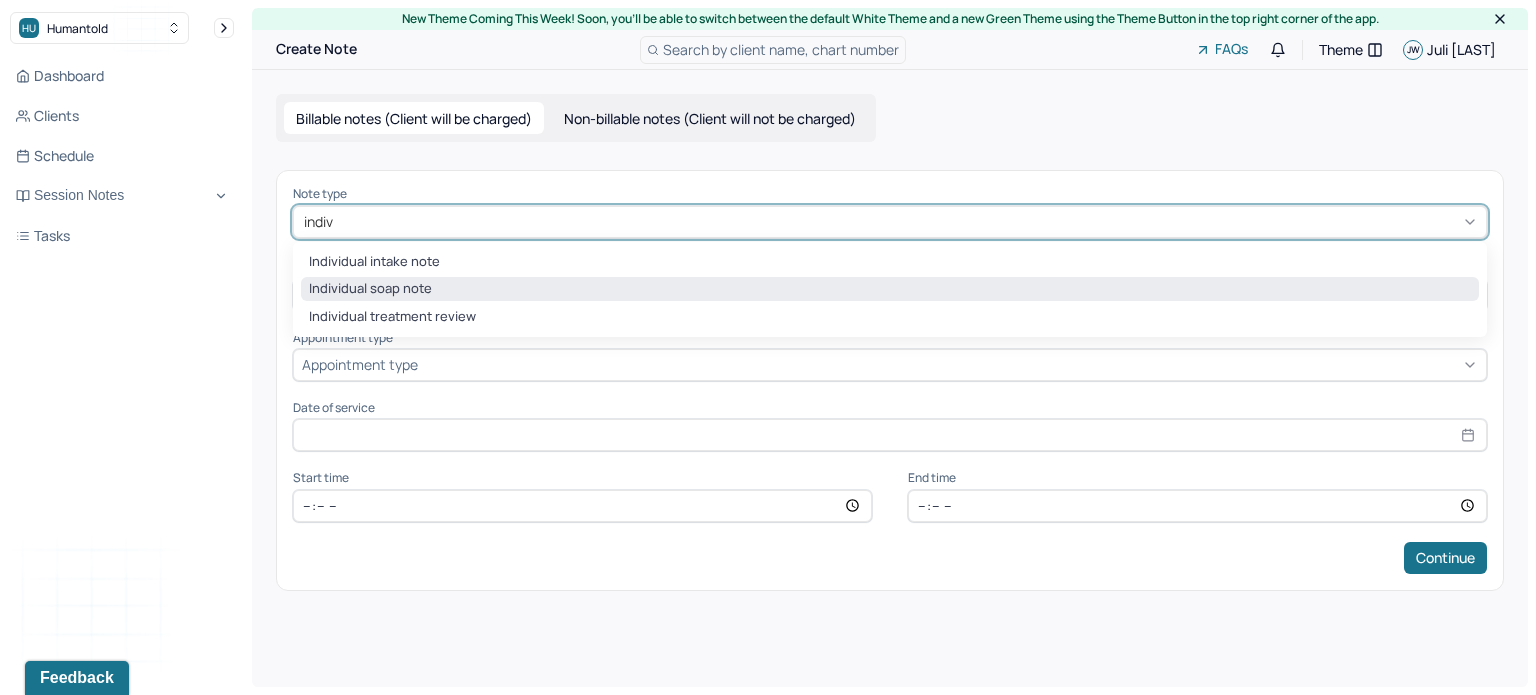 click on "Individual soap note" at bounding box center [890, 289] 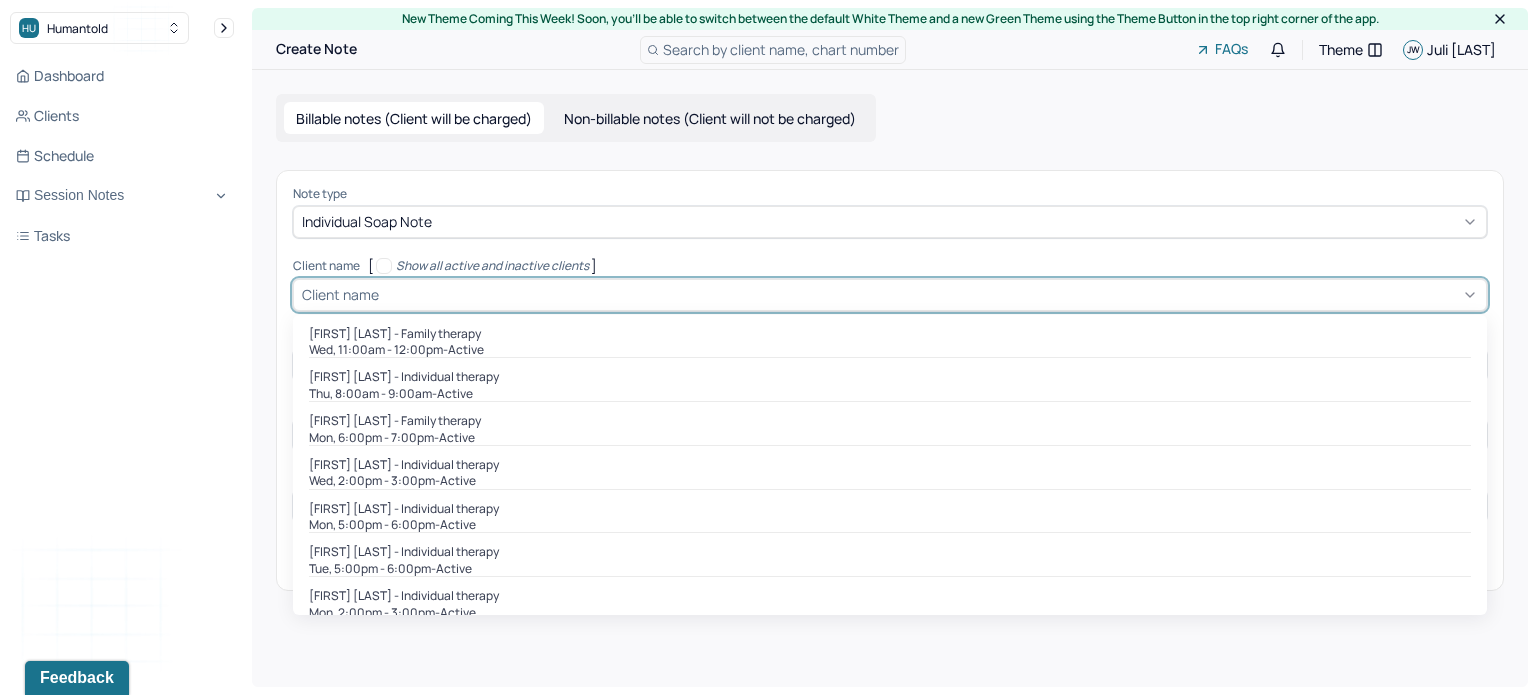 click on "Client name" at bounding box center [890, 295] 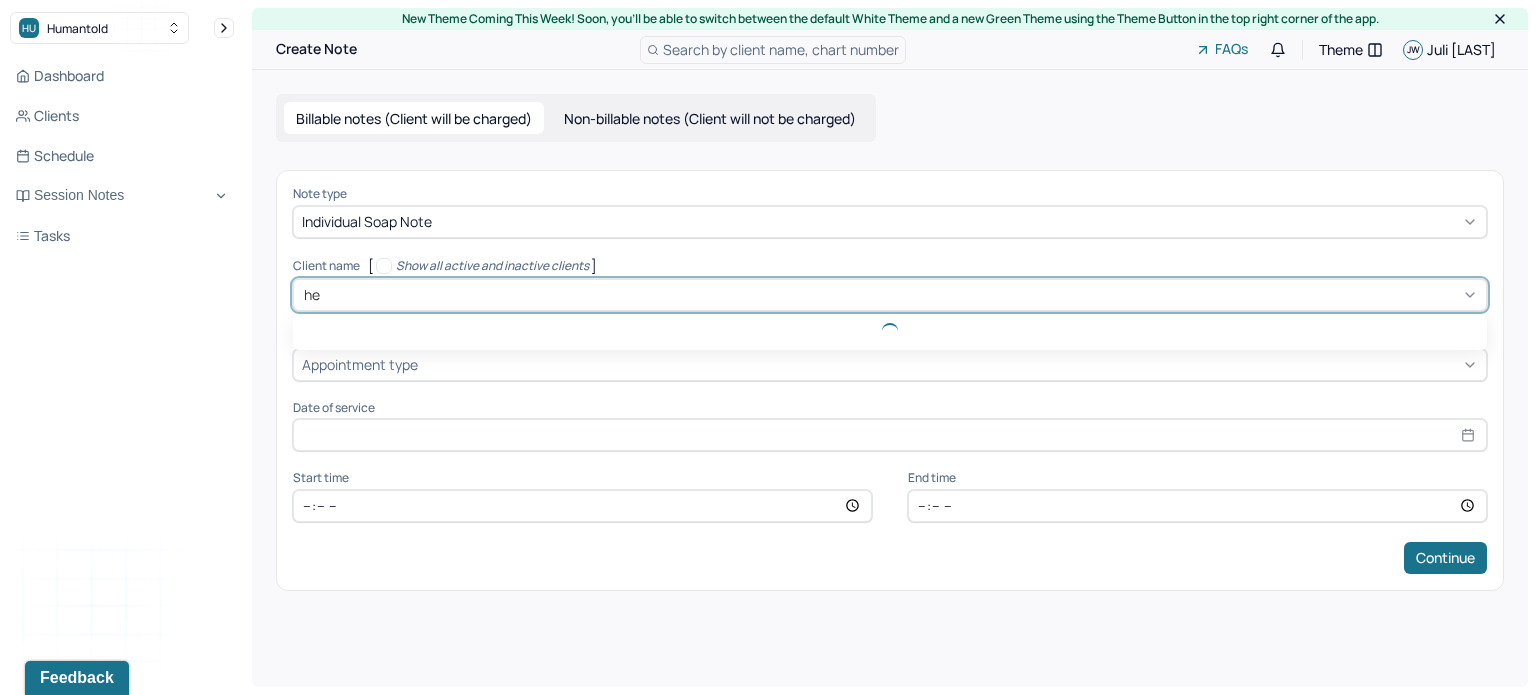 type on "her" 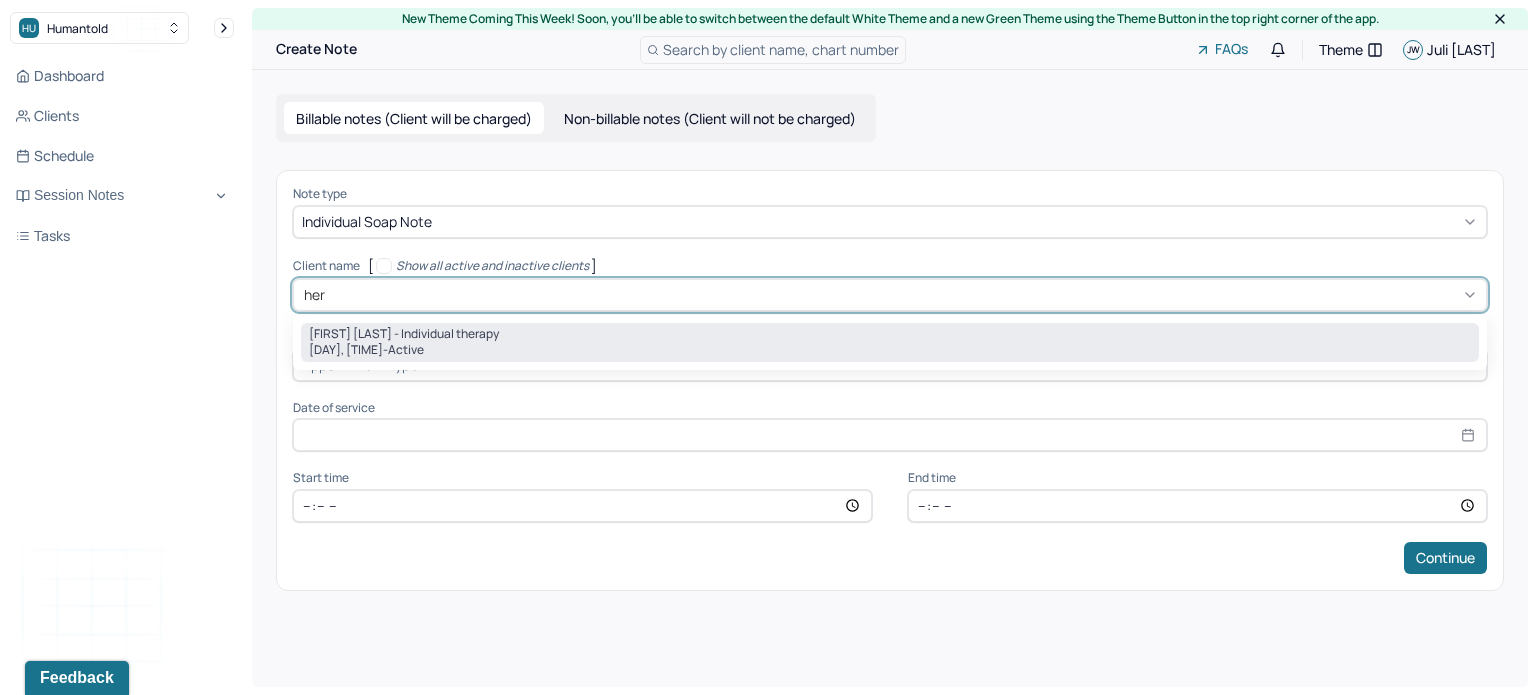 click on "[FIRST] [LAST] - Individual therapy" at bounding box center (404, 334) 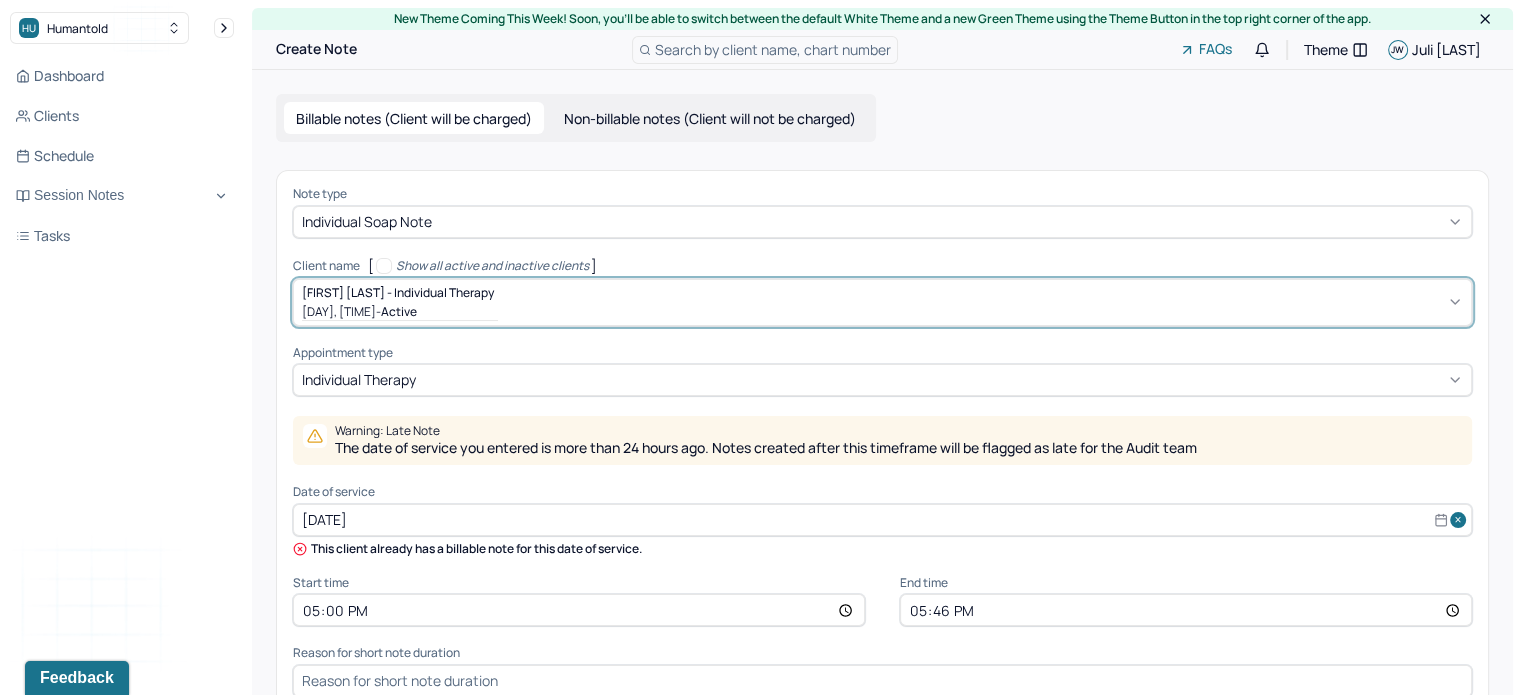 scroll, scrollTop: 81, scrollLeft: 0, axis: vertical 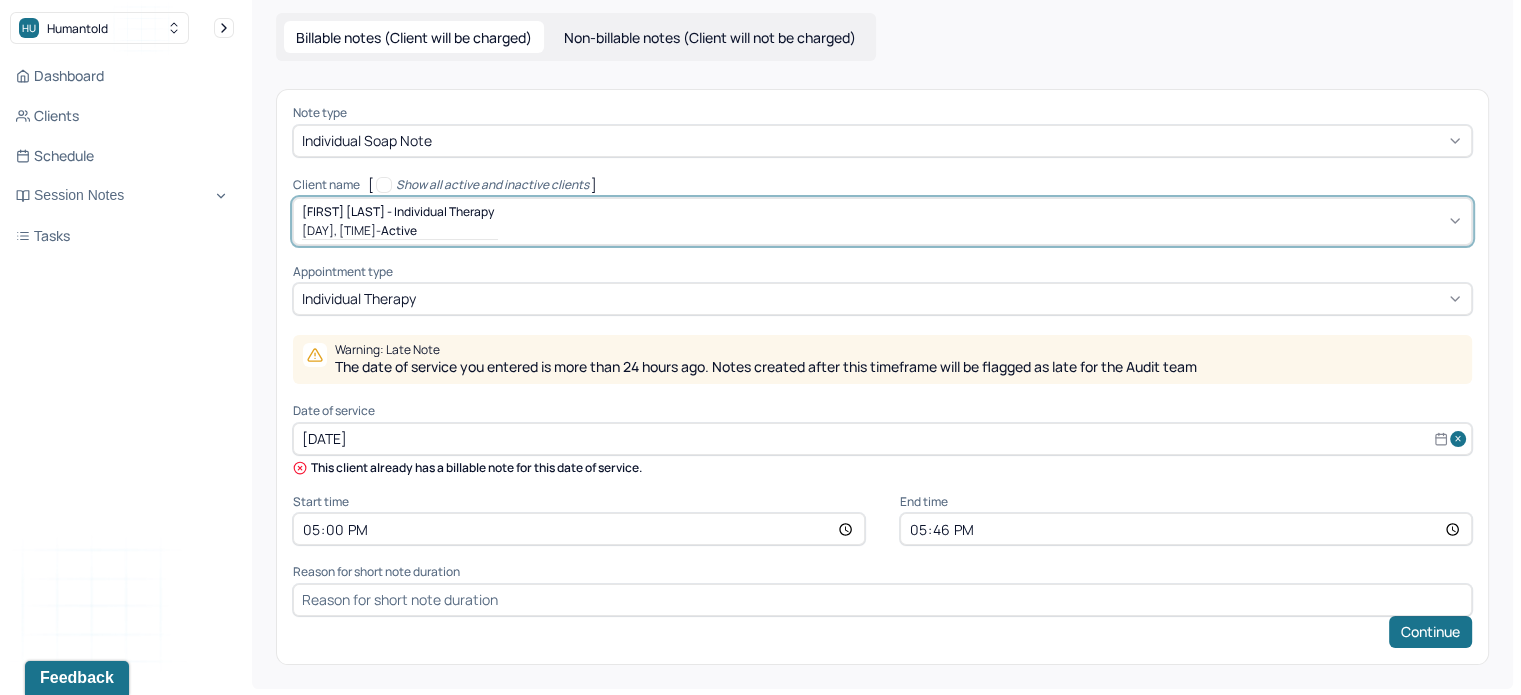 click on "Date of service" at bounding box center (882, 411) 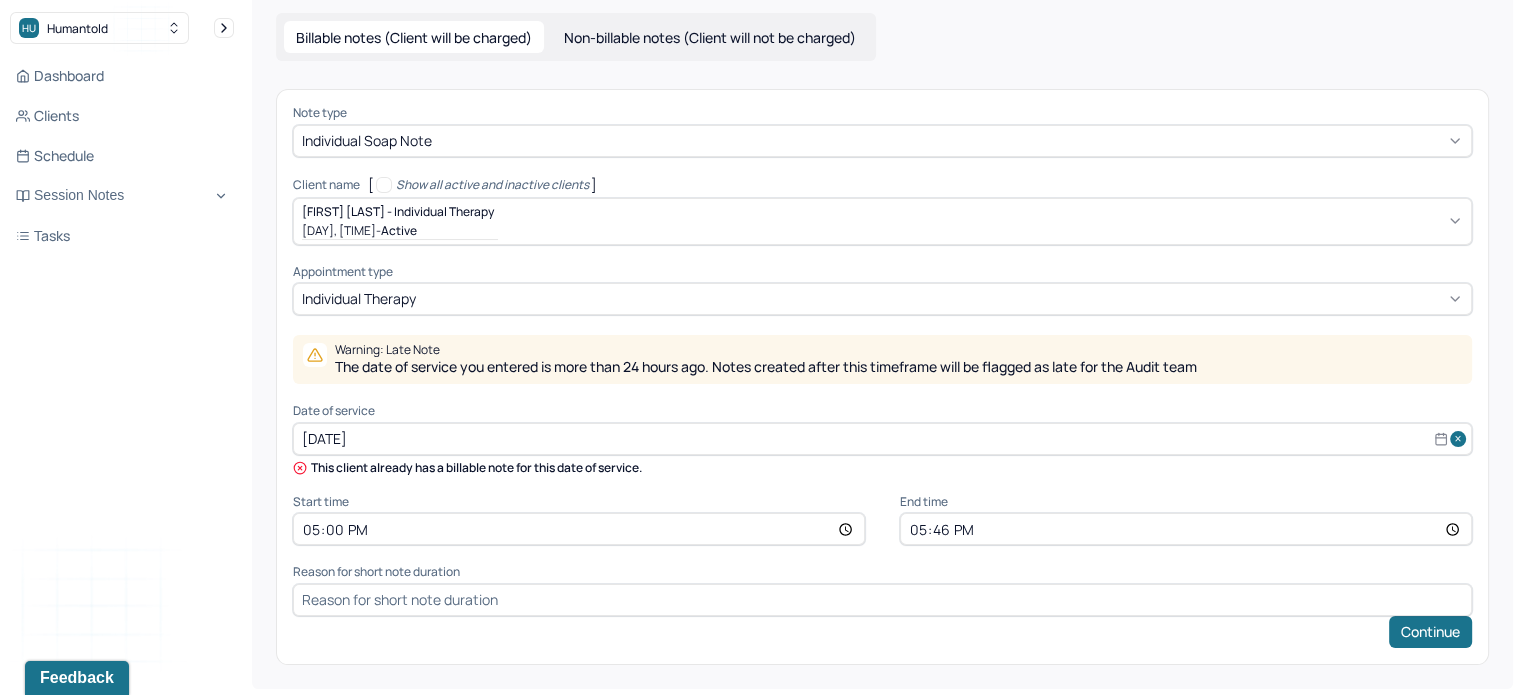 click on "[DATE]" at bounding box center (882, 439) 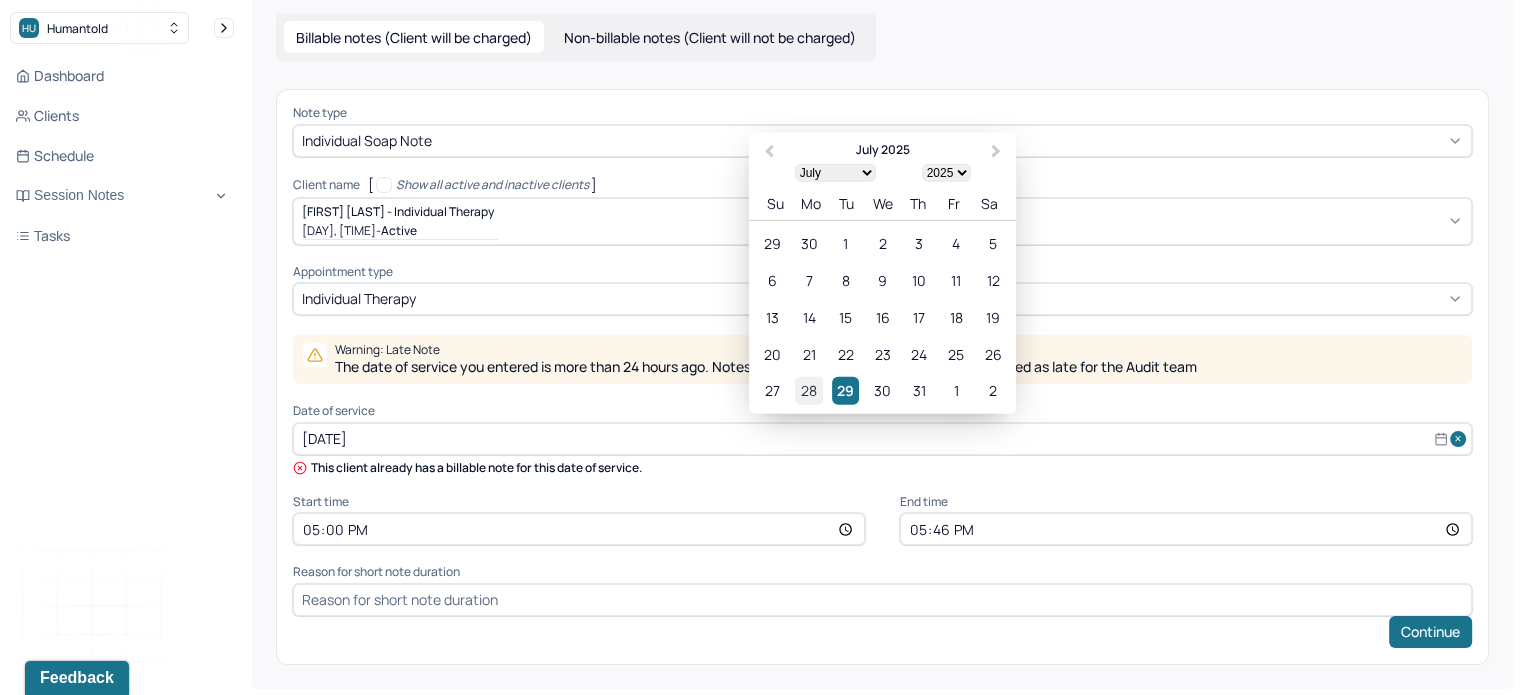 click on "28" at bounding box center [808, 390] 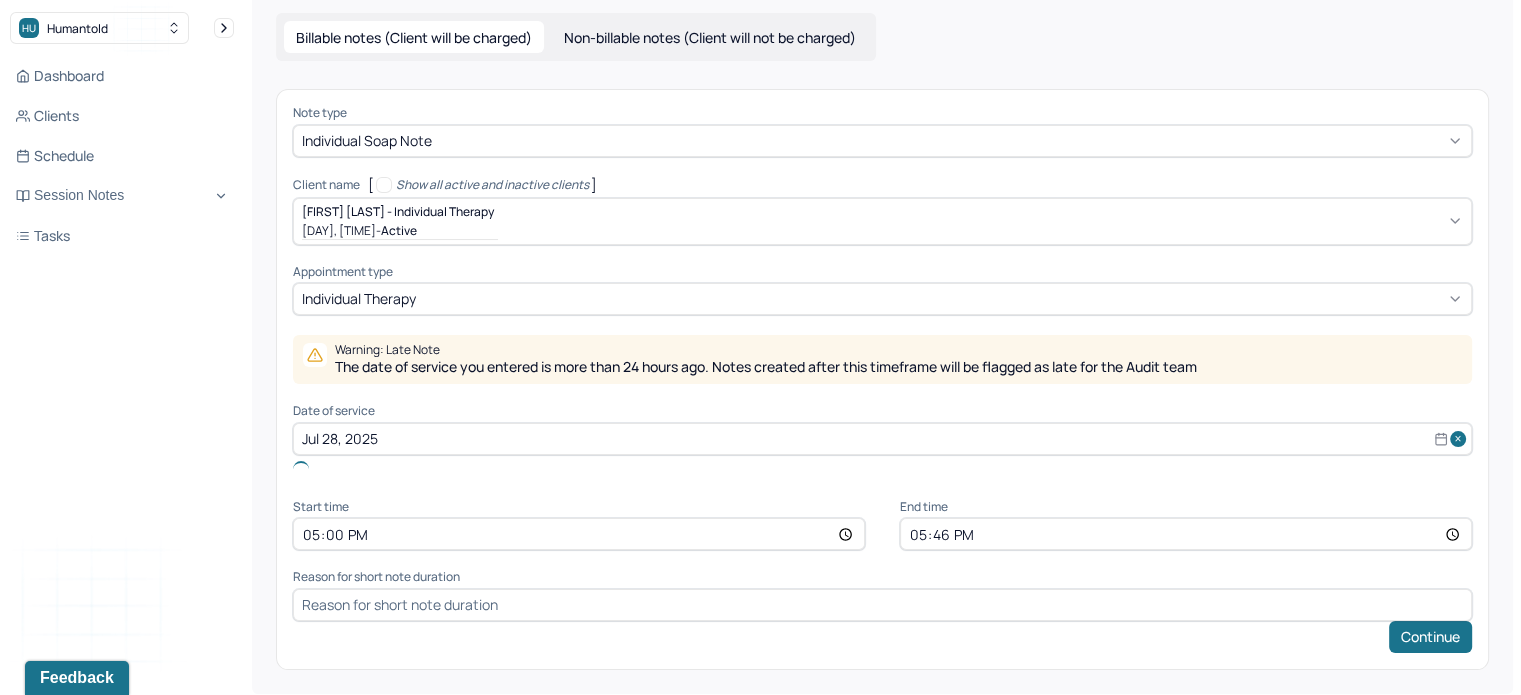 scroll, scrollTop: 60, scrollLeft: 0, axis: vertical 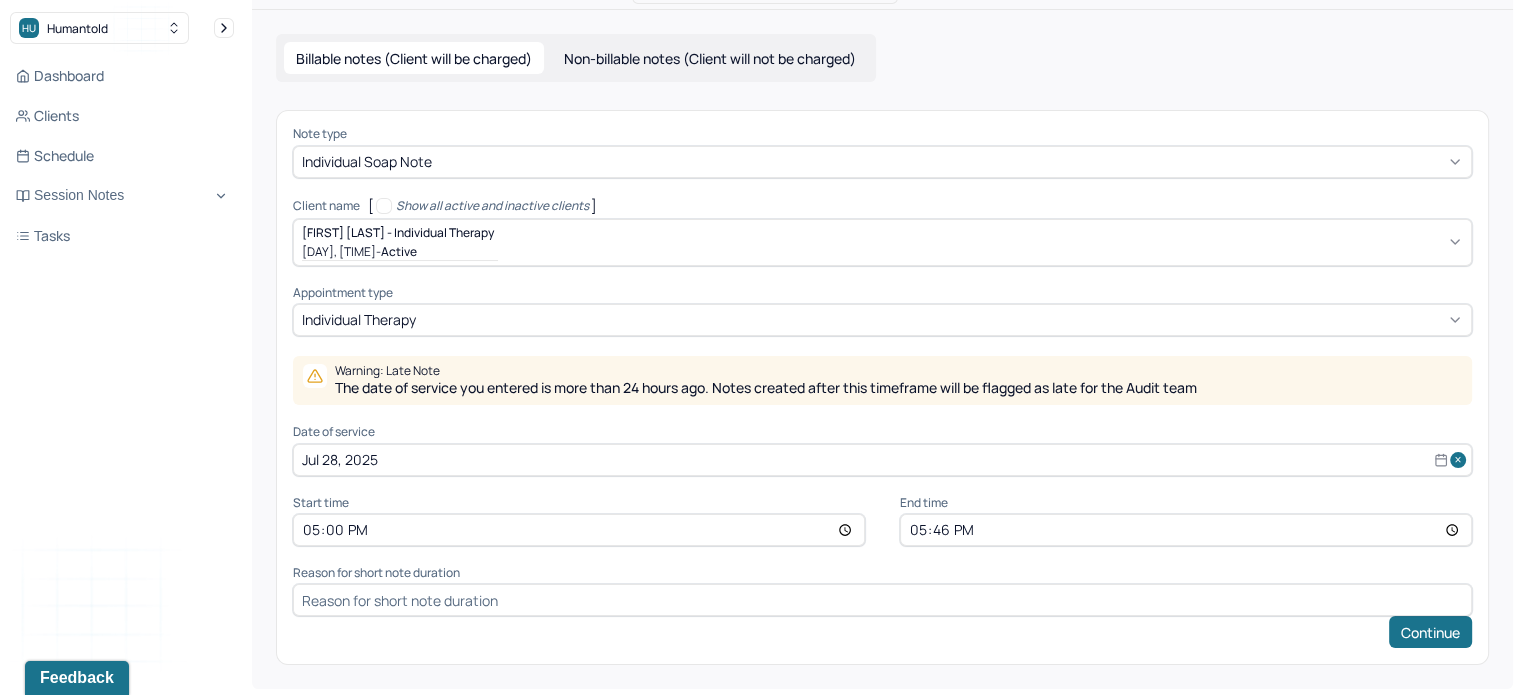 click on "Jul 28, 2025" at bounding box center [882, 460] 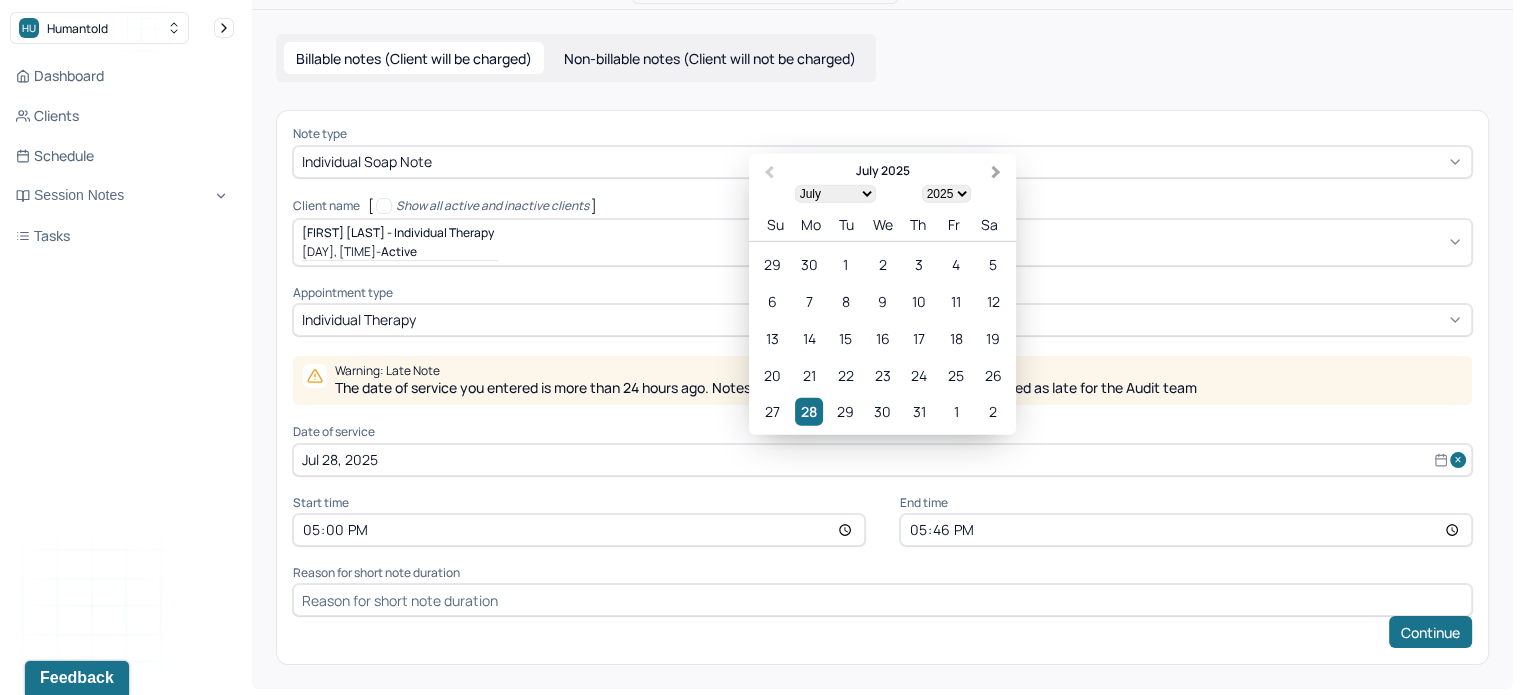 click on "Next Month" at bounding box center (996, 173) 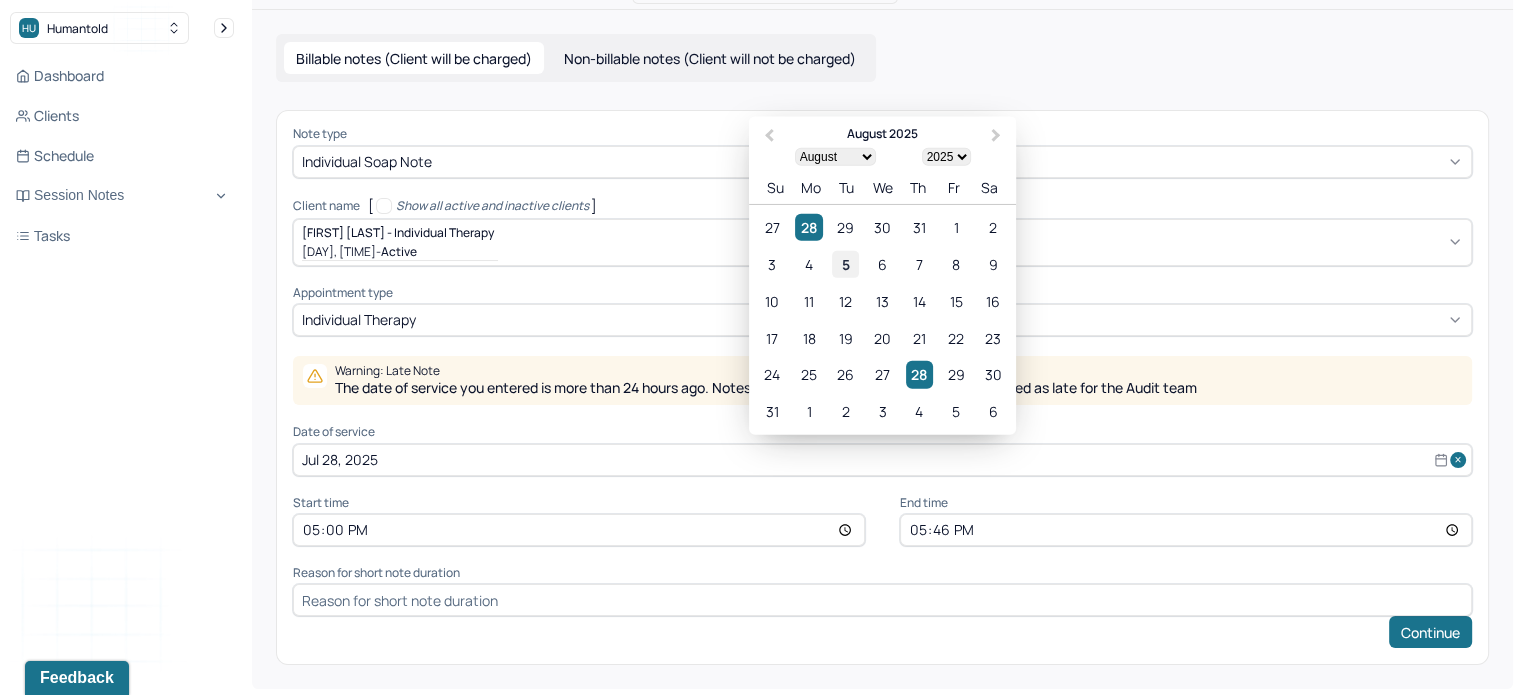 click on "5" at bounding box center [845, 264] 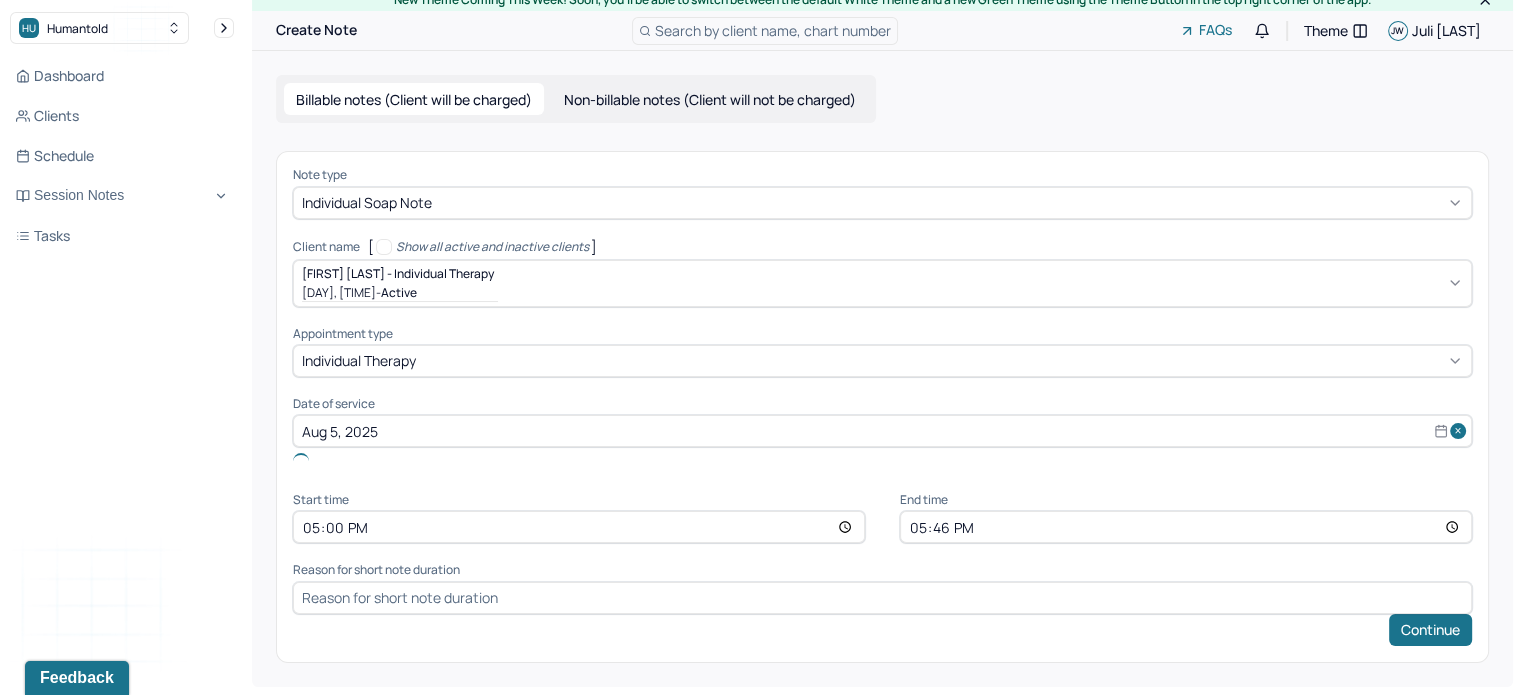 scroll, scrollTop: 0, scrollLeft: 0, axis: both 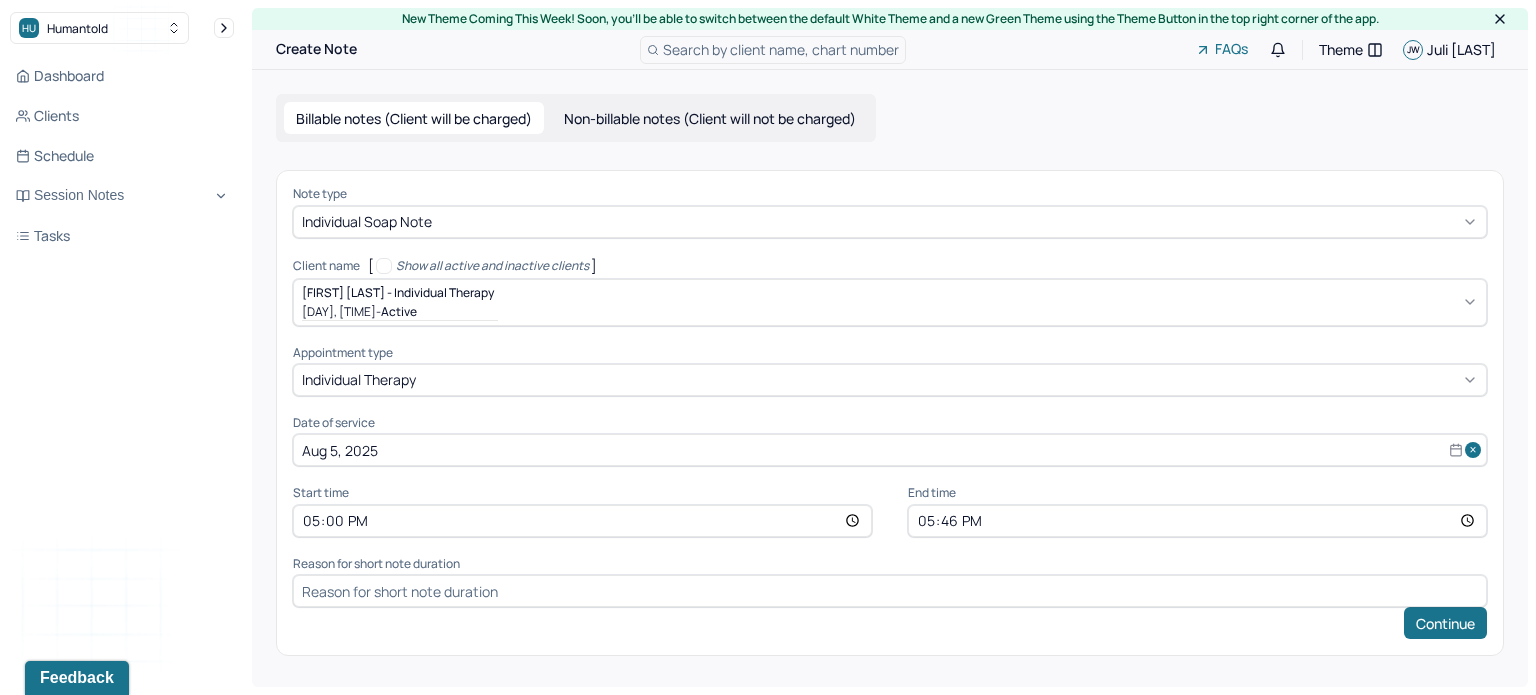 click on "17:46" at bounding box center (1197, 521) 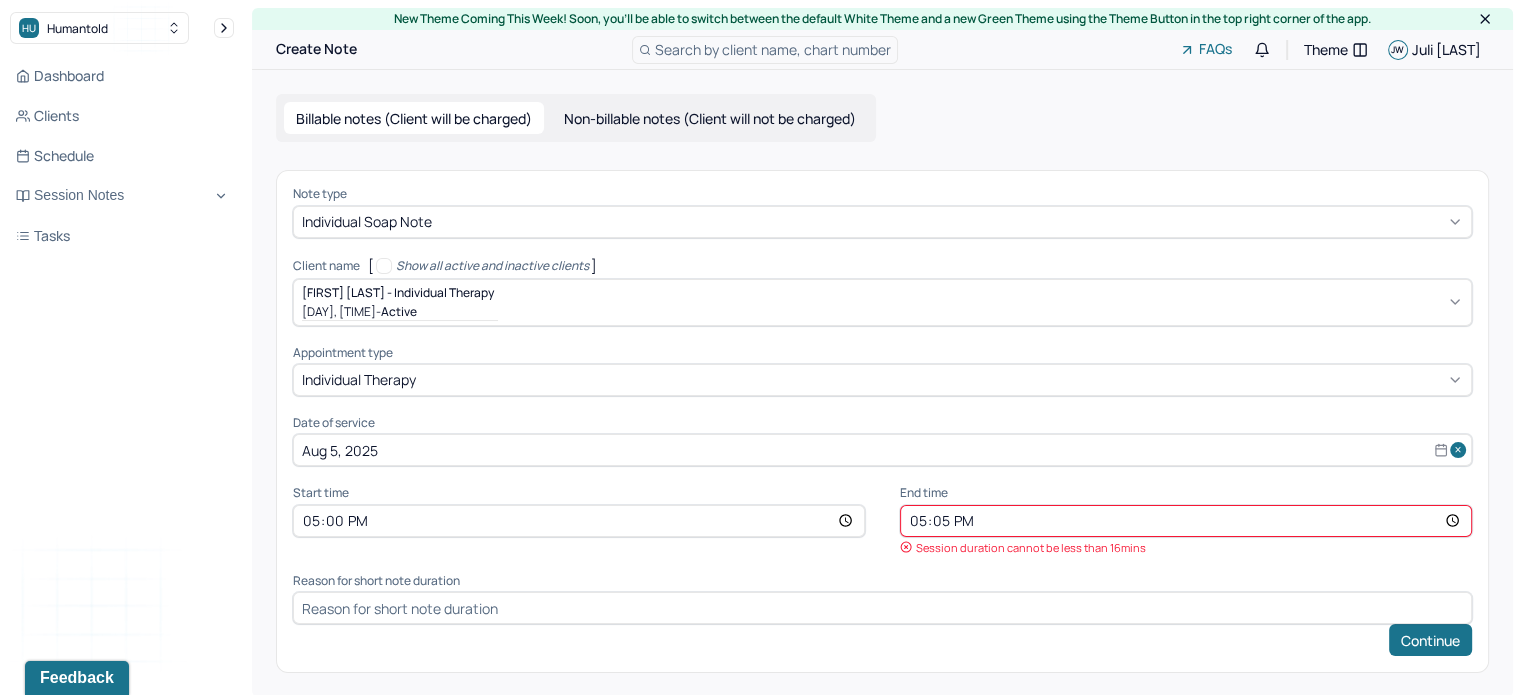 type on "17:55" 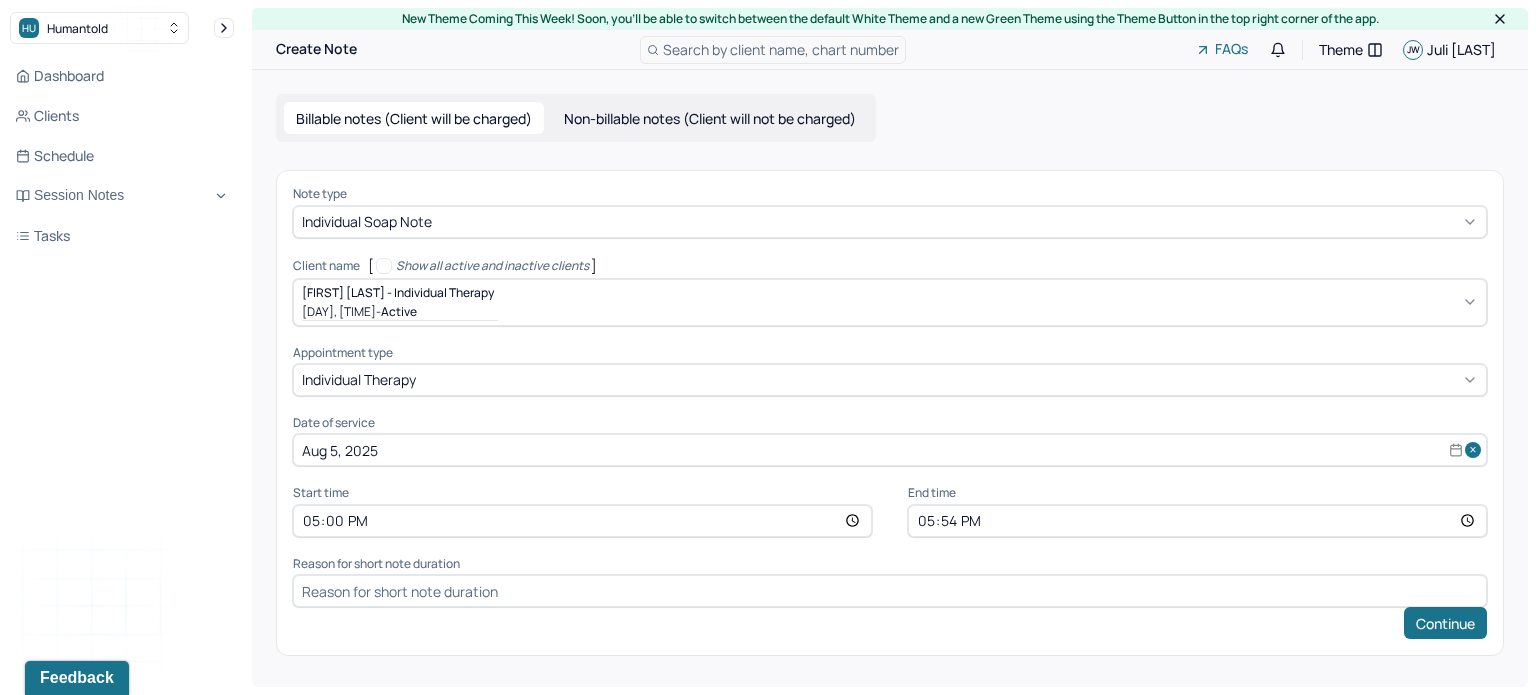 click on "Note type Individual soap note Client name [ Show all active and inactive clients ] [CLIENT NAME] - Individual therapy Tue, 5:00pm - 5:46pm  -  active Supervisee name Juli Walchuk Appointment type individual therapy Date of service Aug 5, 2025 Start time [TIME] End time 17:54 Reason for short note duration Continue" at bounding box center (890, 413) 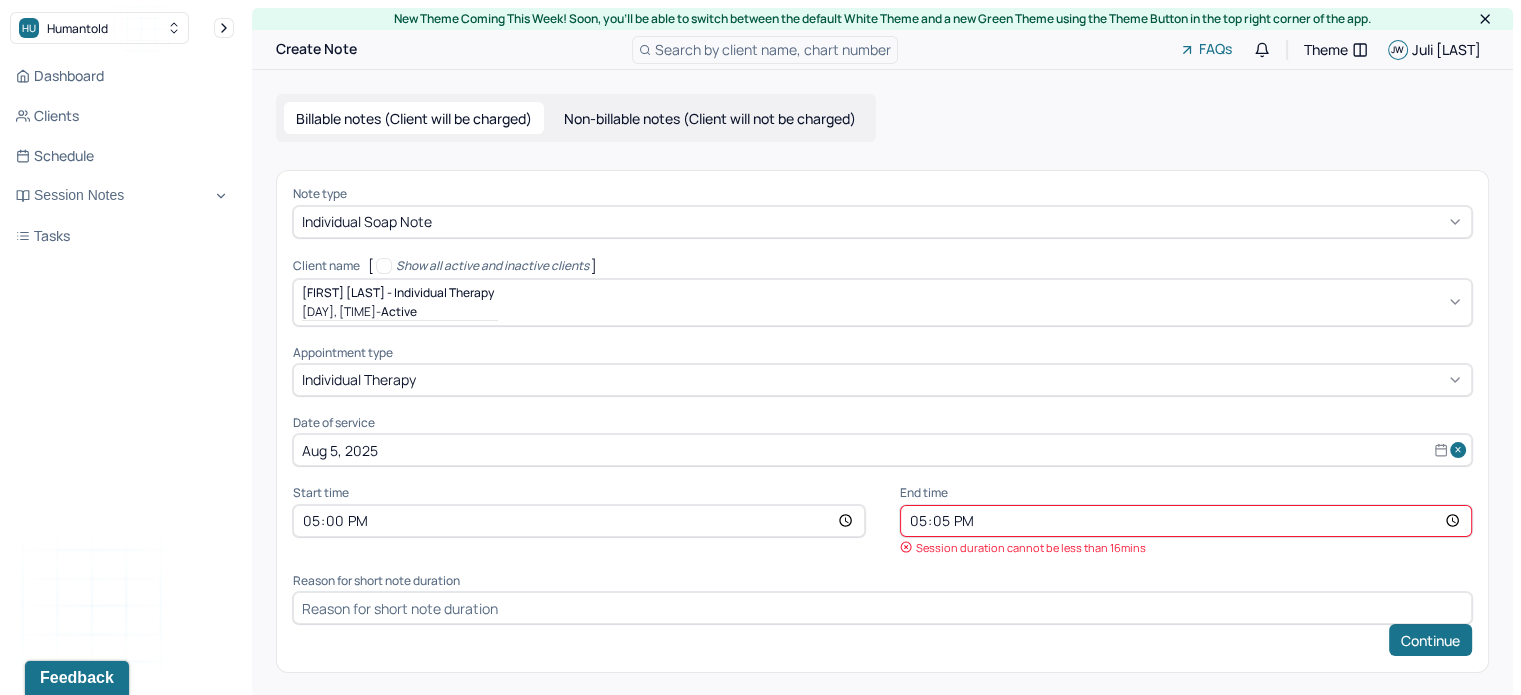 type on "17:55" 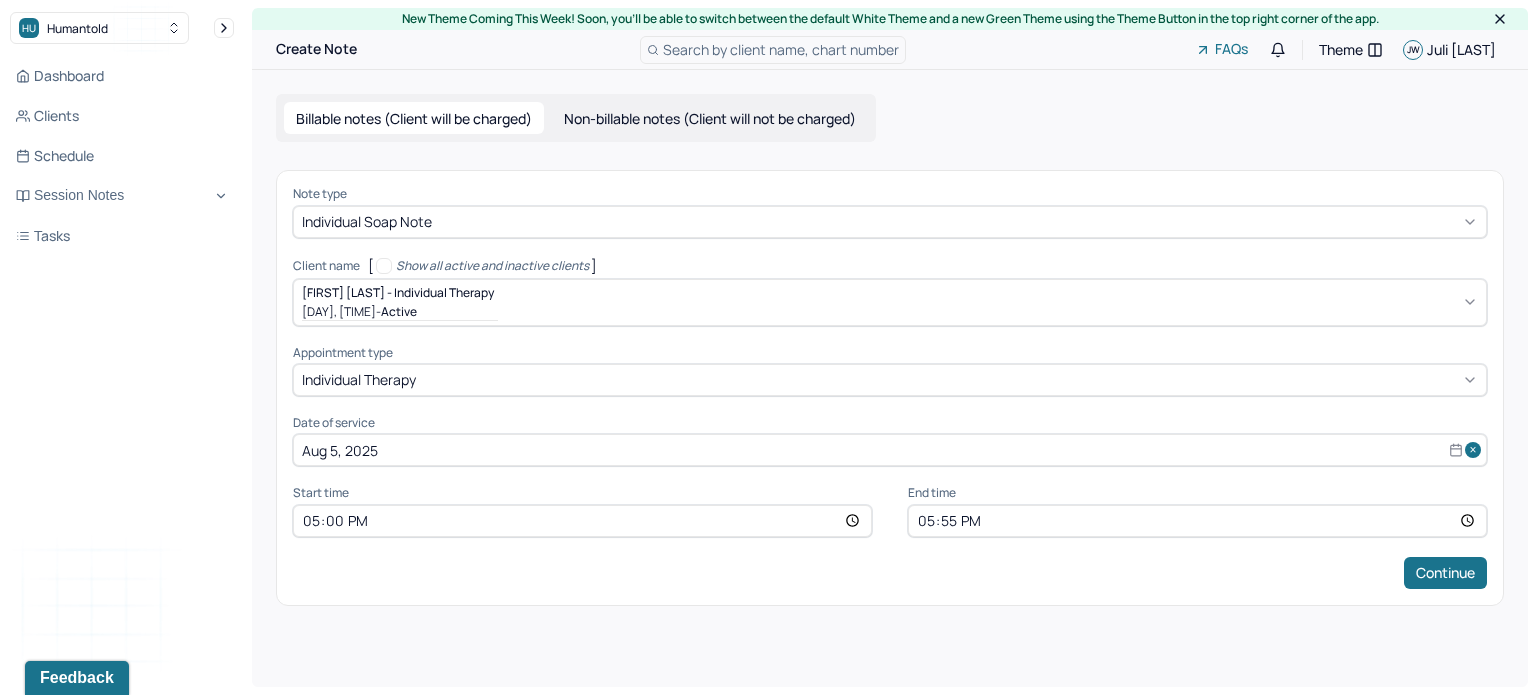 click on "Start time [TIME]" at bounding box center (582, 511) 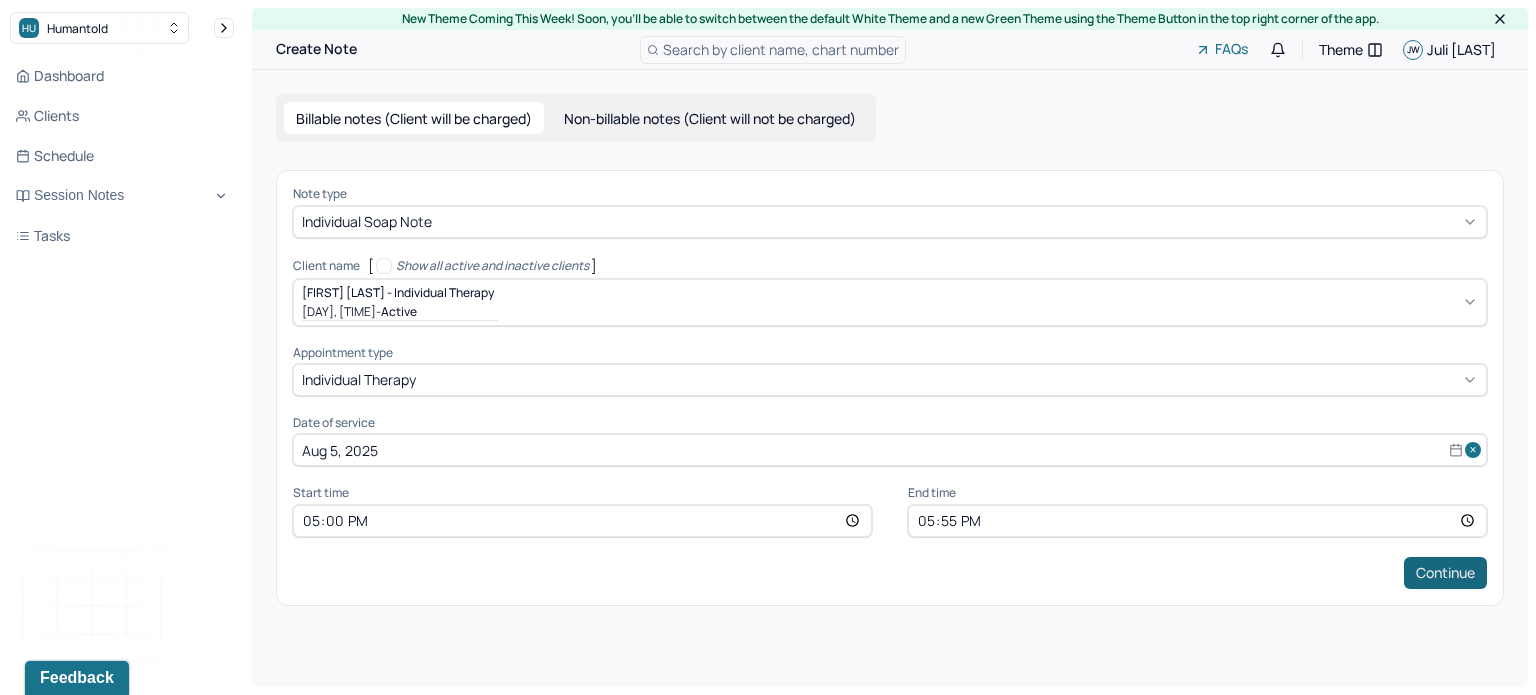 click on "Continue" at bounding box center (1445, 573) 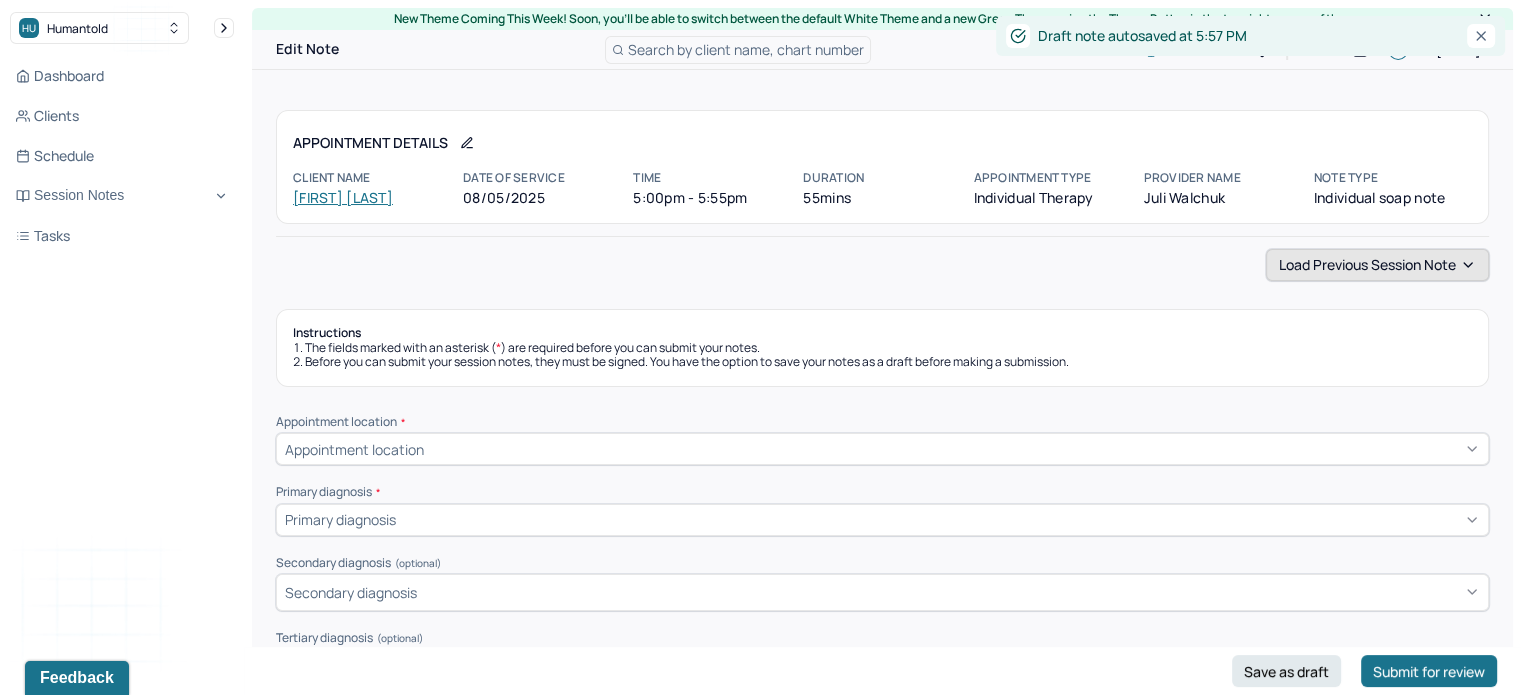 click on "Load previous session note" at bounding box center [1377, 265] 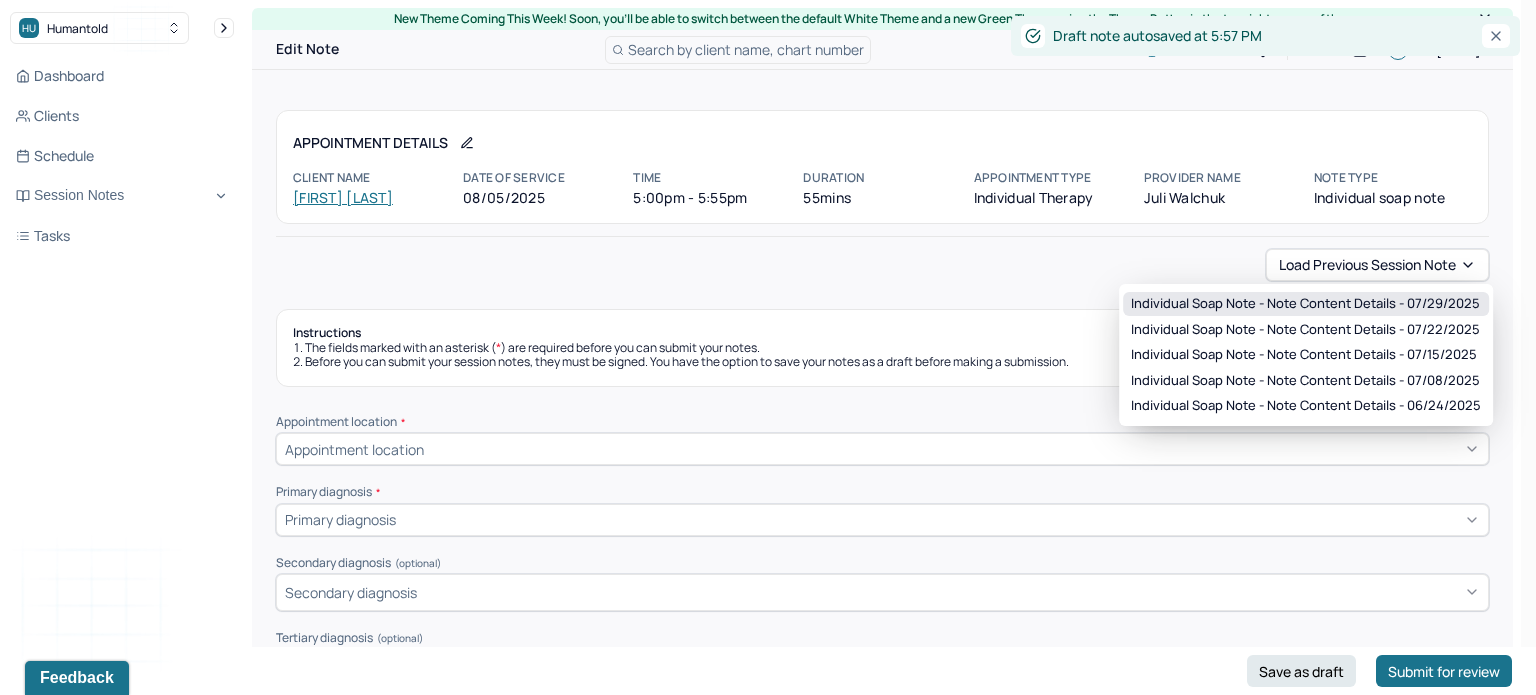 click on "Individual soap note   - Note content Details -   [DATE]" at bounding box center [1305, 304] 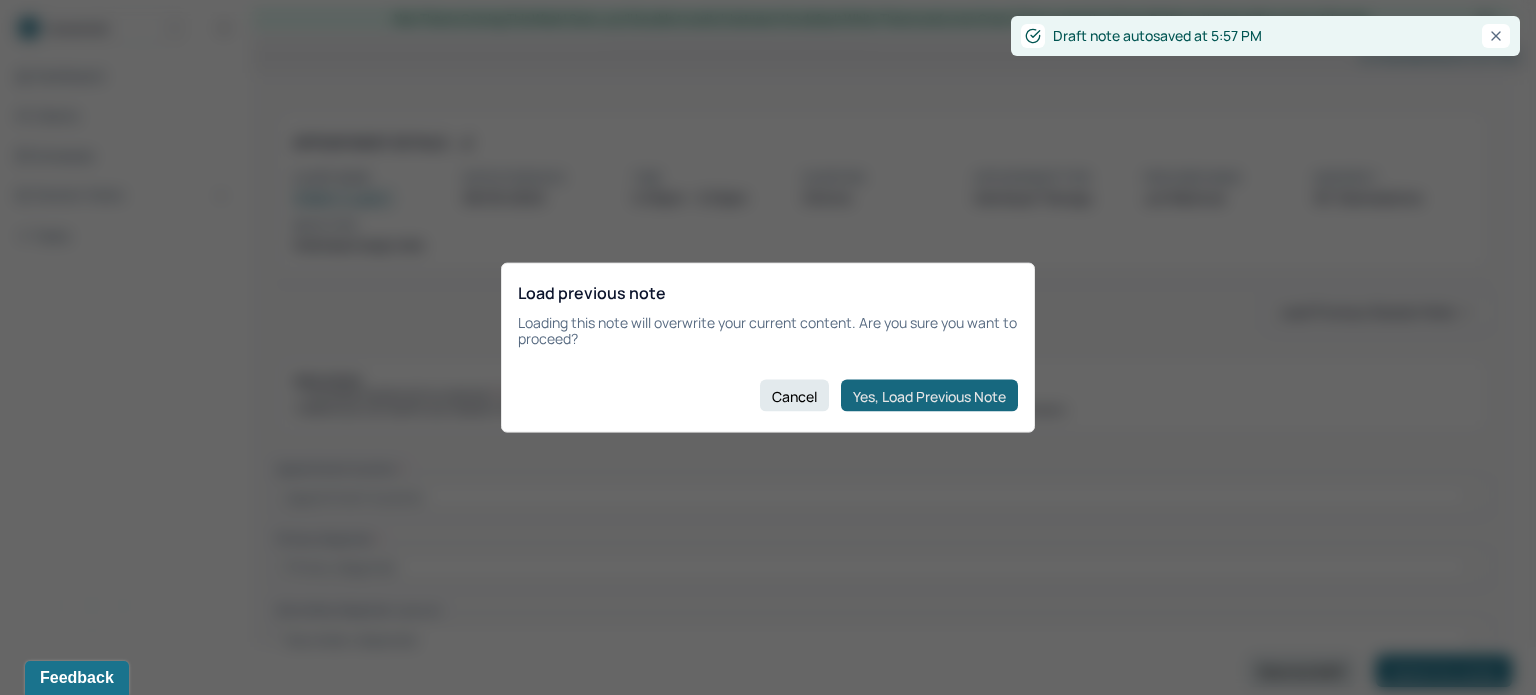 click on "Yes, Load Previous Note" at bounding box center (929, 396) 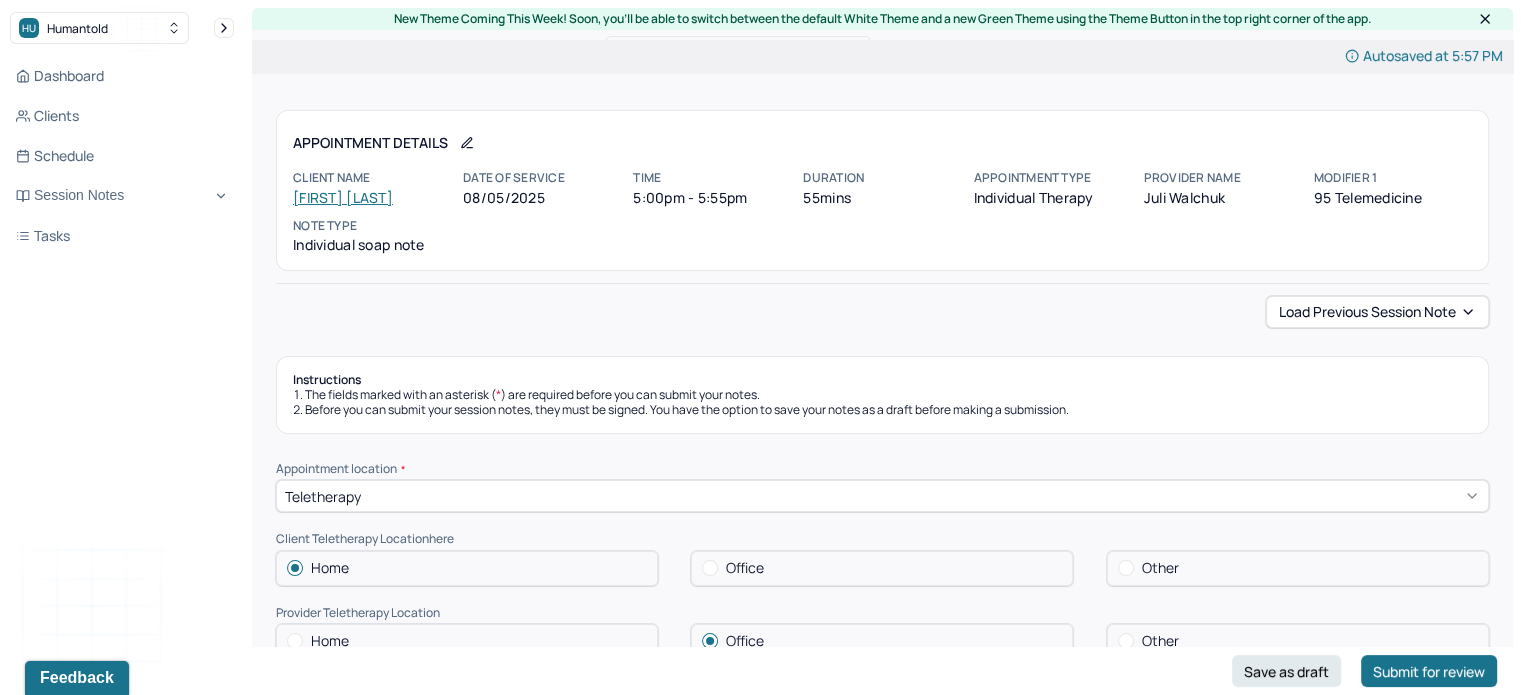 click on "The fields marked with an asterisk ( * ) are required before you can submit your notes." at bounding box center [882, 395] 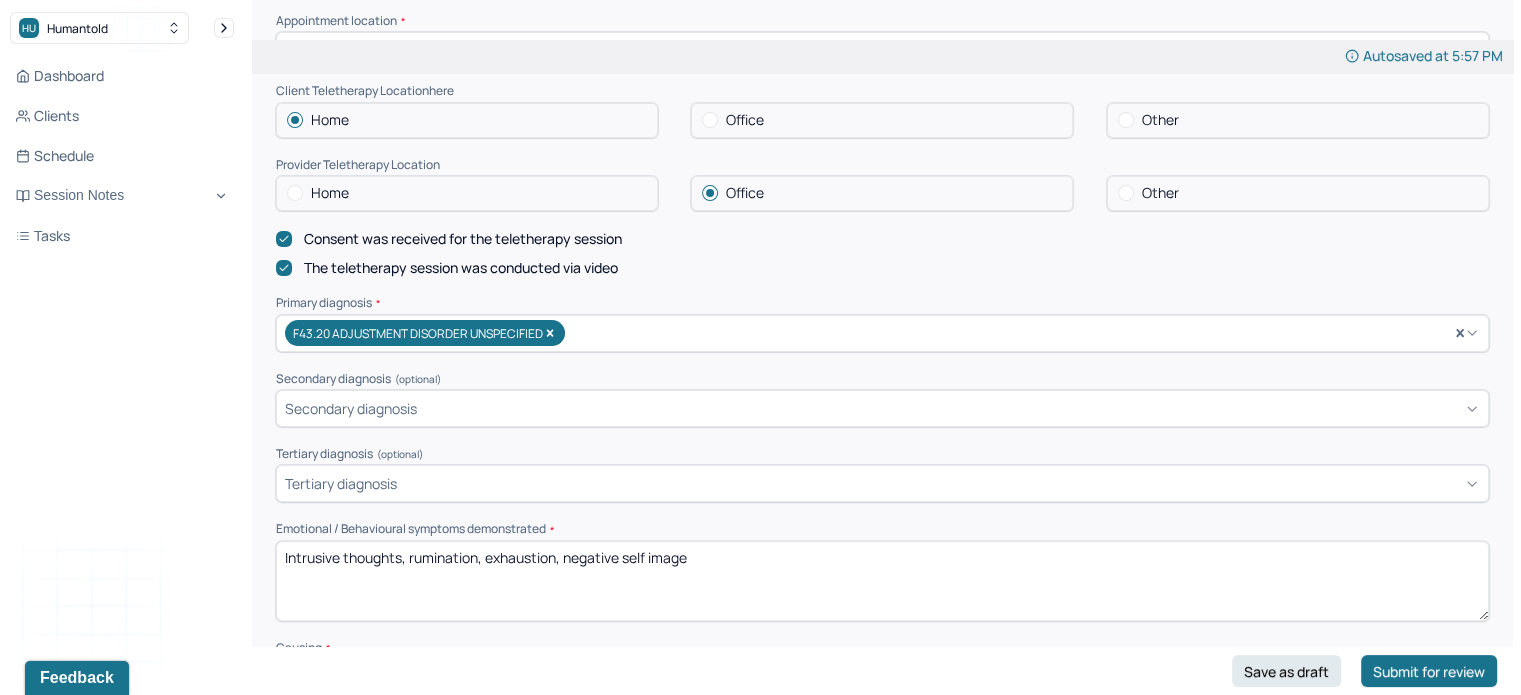scroll, scrollTop: 674, scrollLeft: 0, axis: vertical 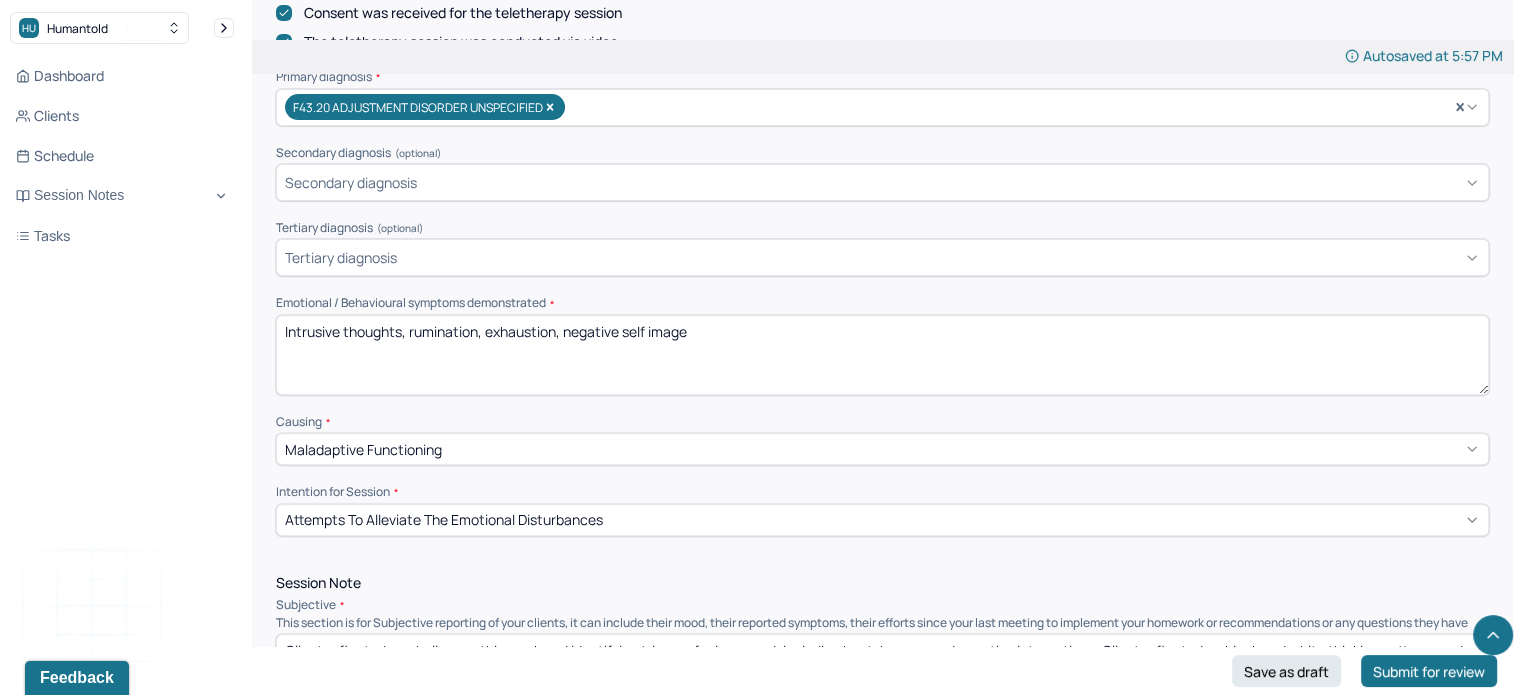 click on "Intrusive thoughts, rumination, exhaustion, negative self image" at bounding box center (882, 355) 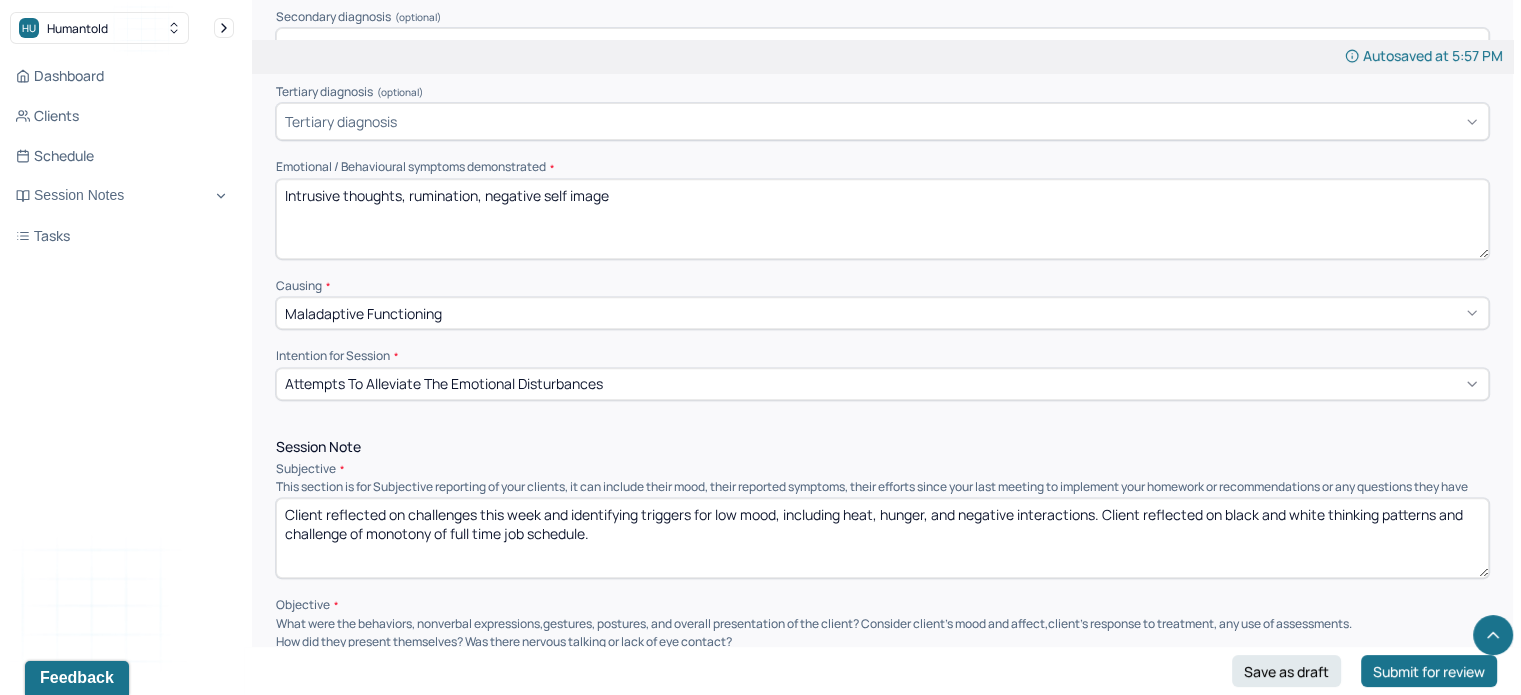scroll, scrollTop: 811, scrollLeft: 0, axis: vertical 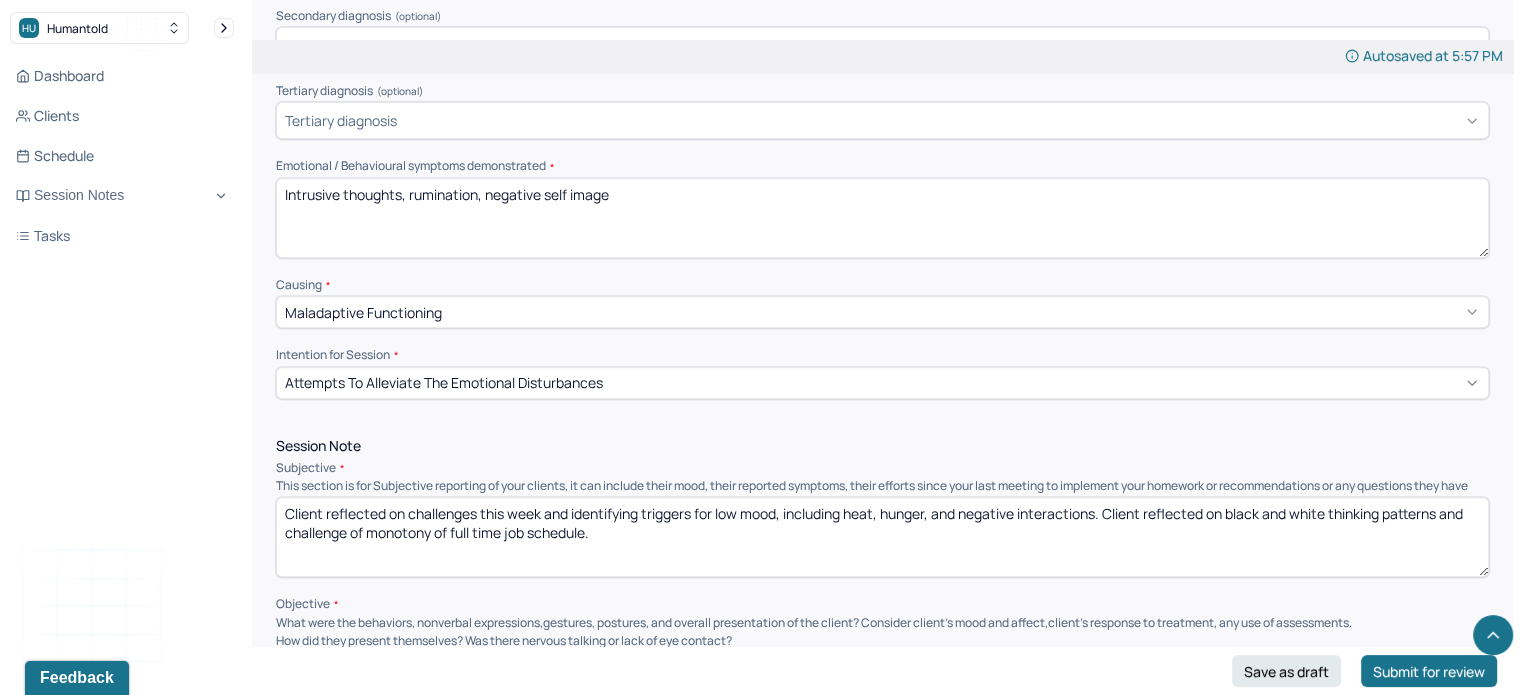 click on "Intrusive thoughts, rumination, negative self image" at bounding box center [882, 218] 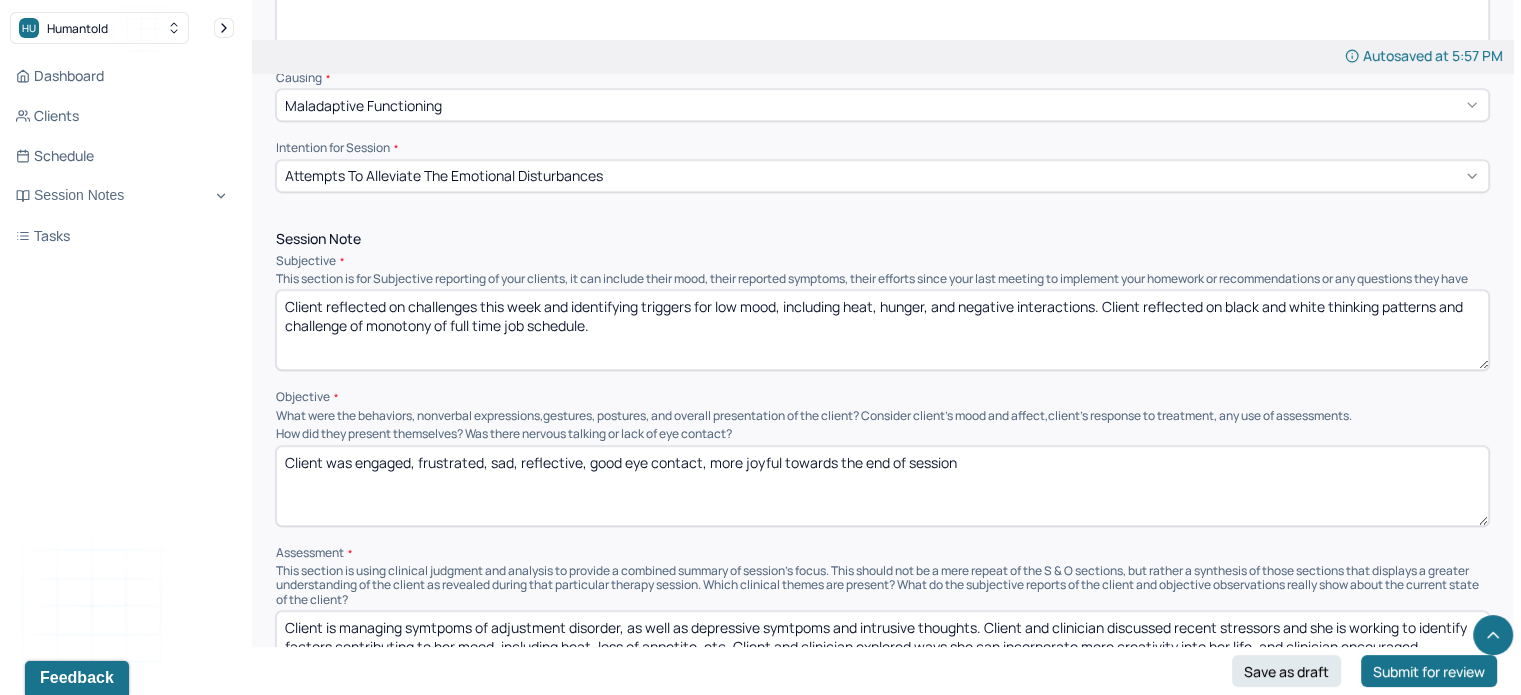 scroll, scrollTop: 1019, scrollLeft: 0, axis: vertical 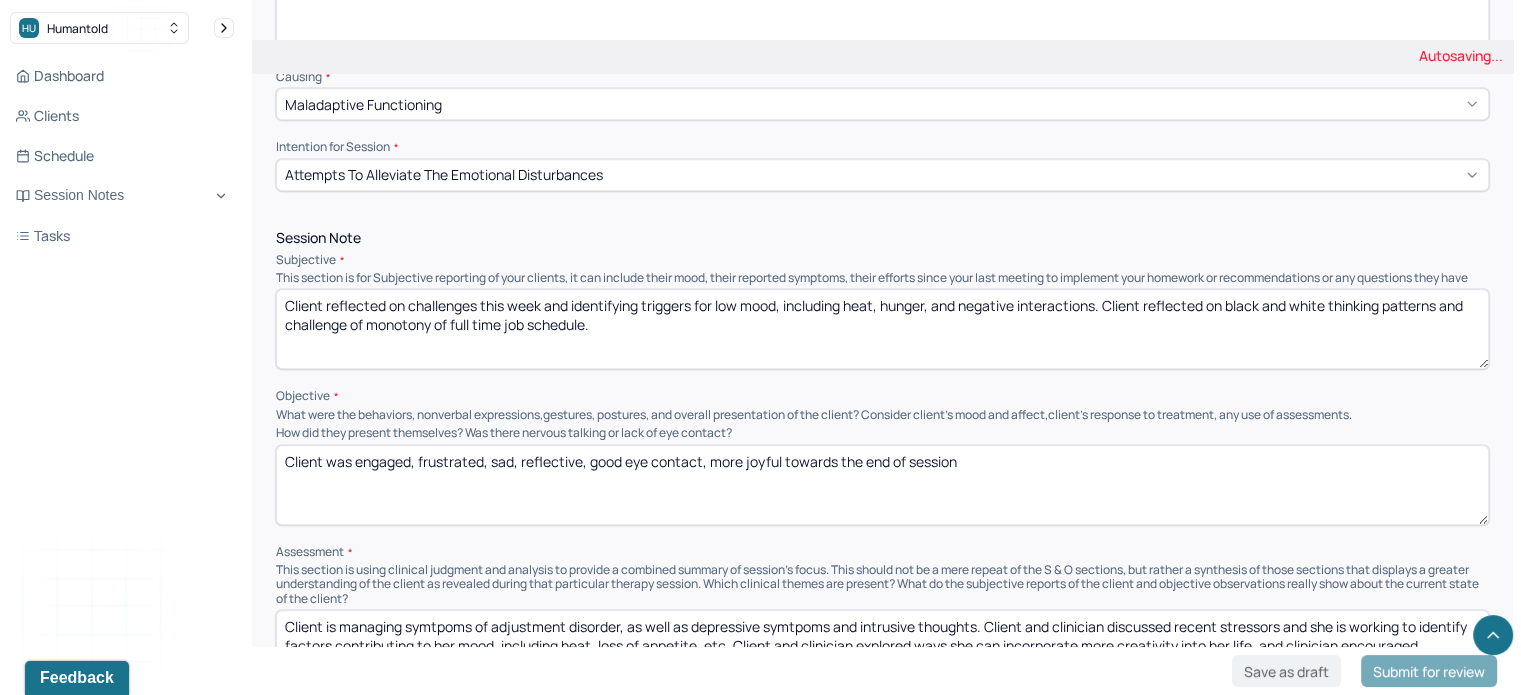 type on "Intrusive thoughts, rumination, negative self image/ dysphoria" 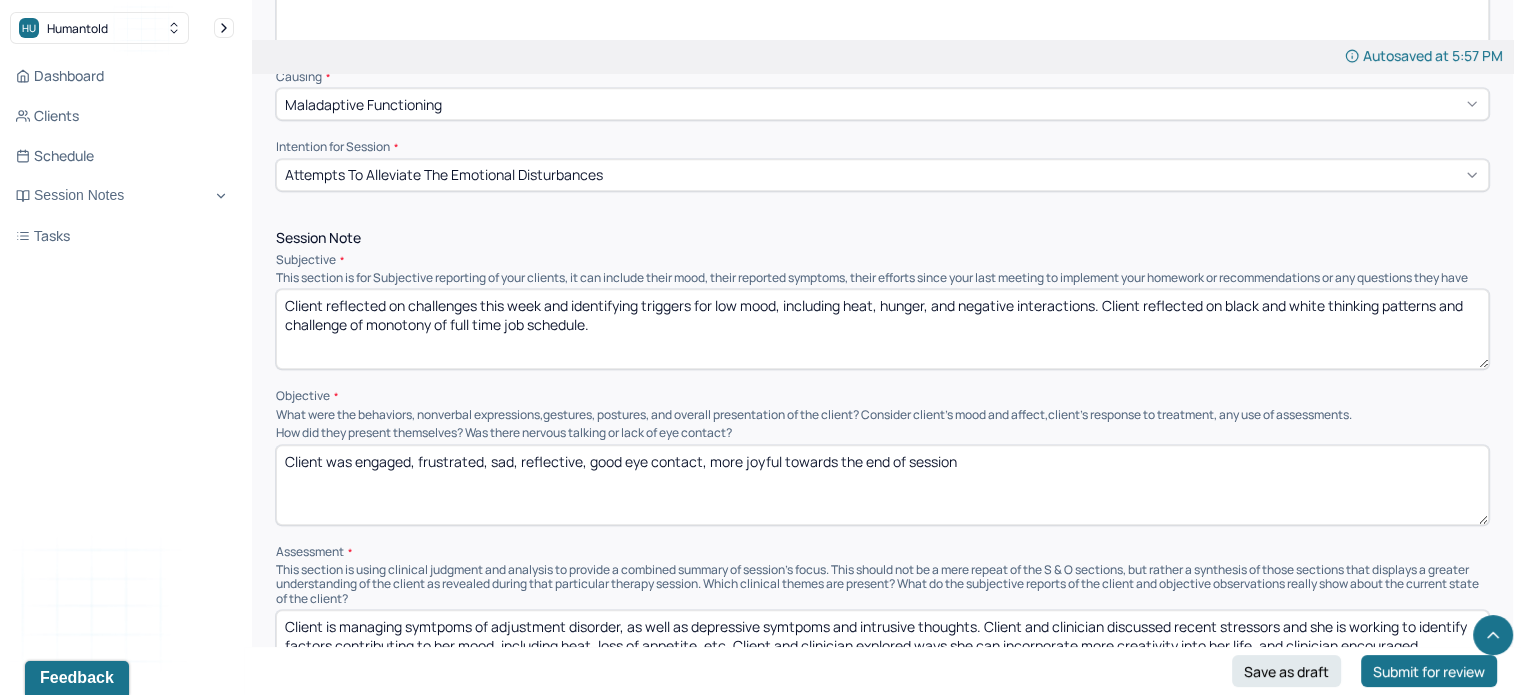 drag, startPoint x: 620, startPoint y: 347, endPoint x: 394, endPoint y: 322, distance: 227.37854 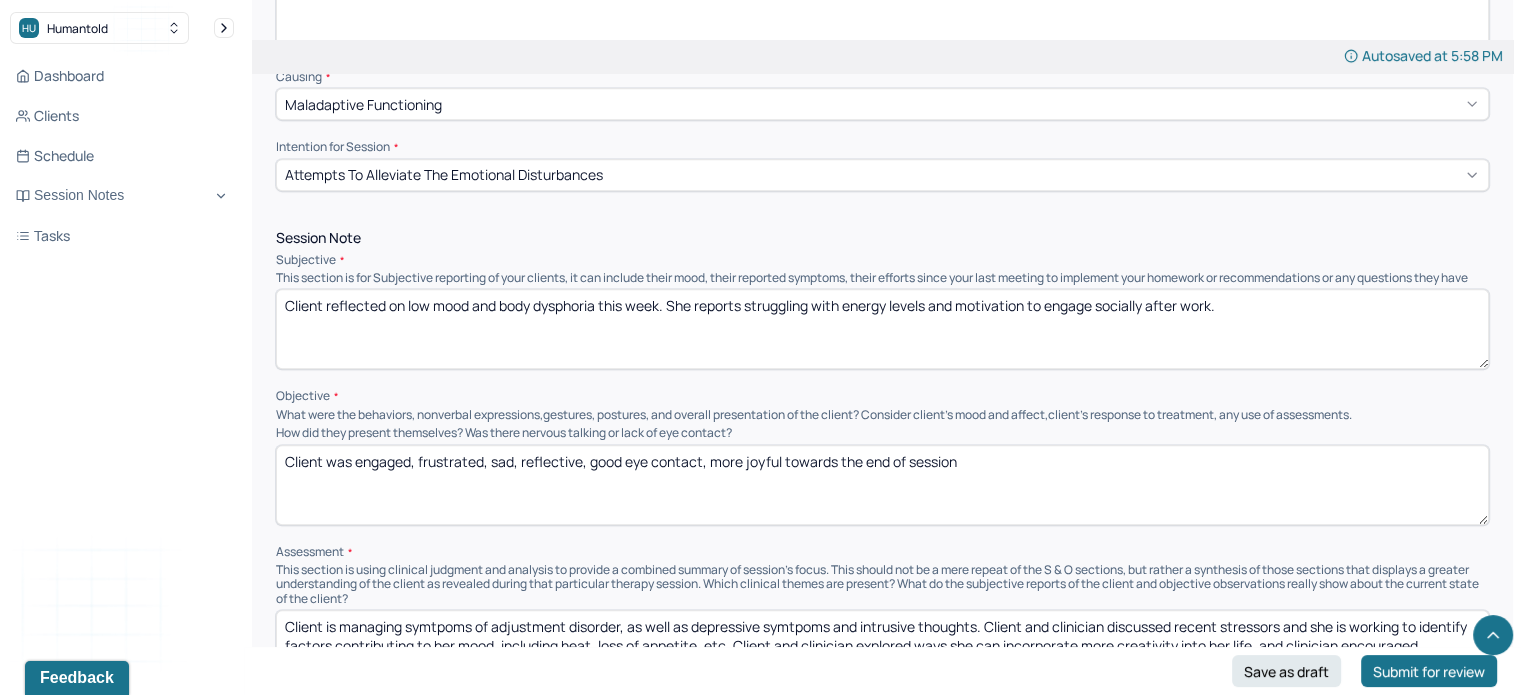 click on "Client reflected on low mood and body dysphoria this week. She reports struggling with eneergy levels and motivation to engage socially after work." at bounding box center [882, 329] 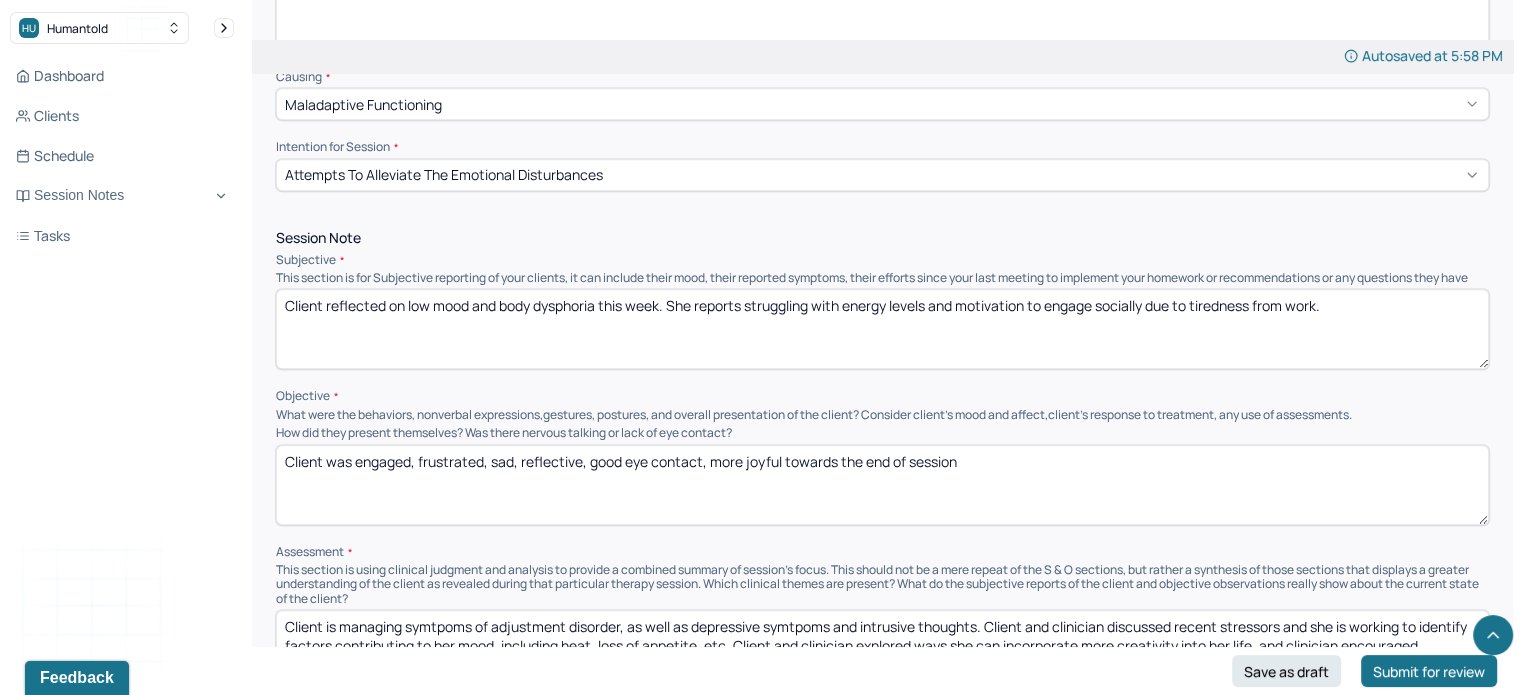click on "Client reflected on low mood and body dysphoria this week. She reports struggling with energy levels and motivation to engage socially due to triedness from work." at bounding box center (882, 329) 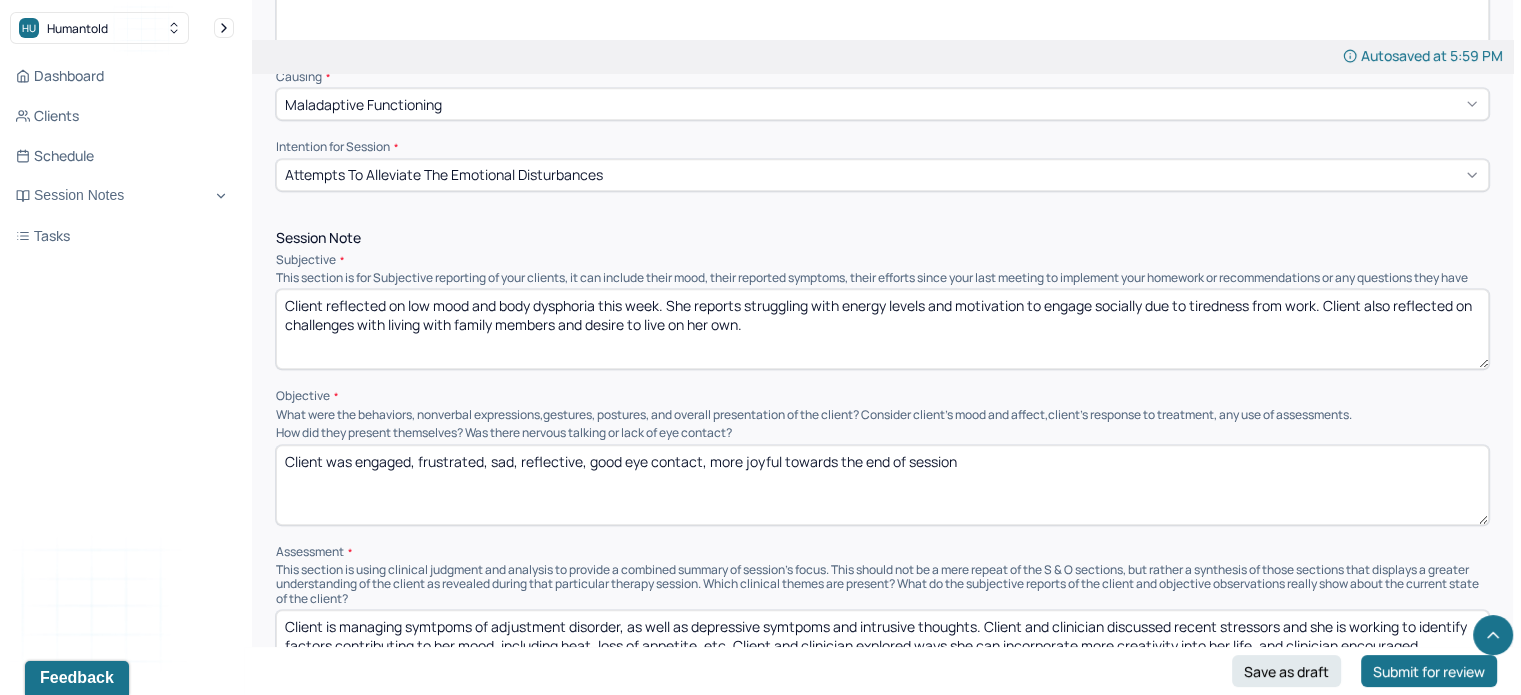 type on "Client reflected on low mood and body dysphoria this week. She reports struggling with energy levels and motivation to engage socially due to tiredness from work. Client also reflected on challenges with living with family members and desire to live on her own." 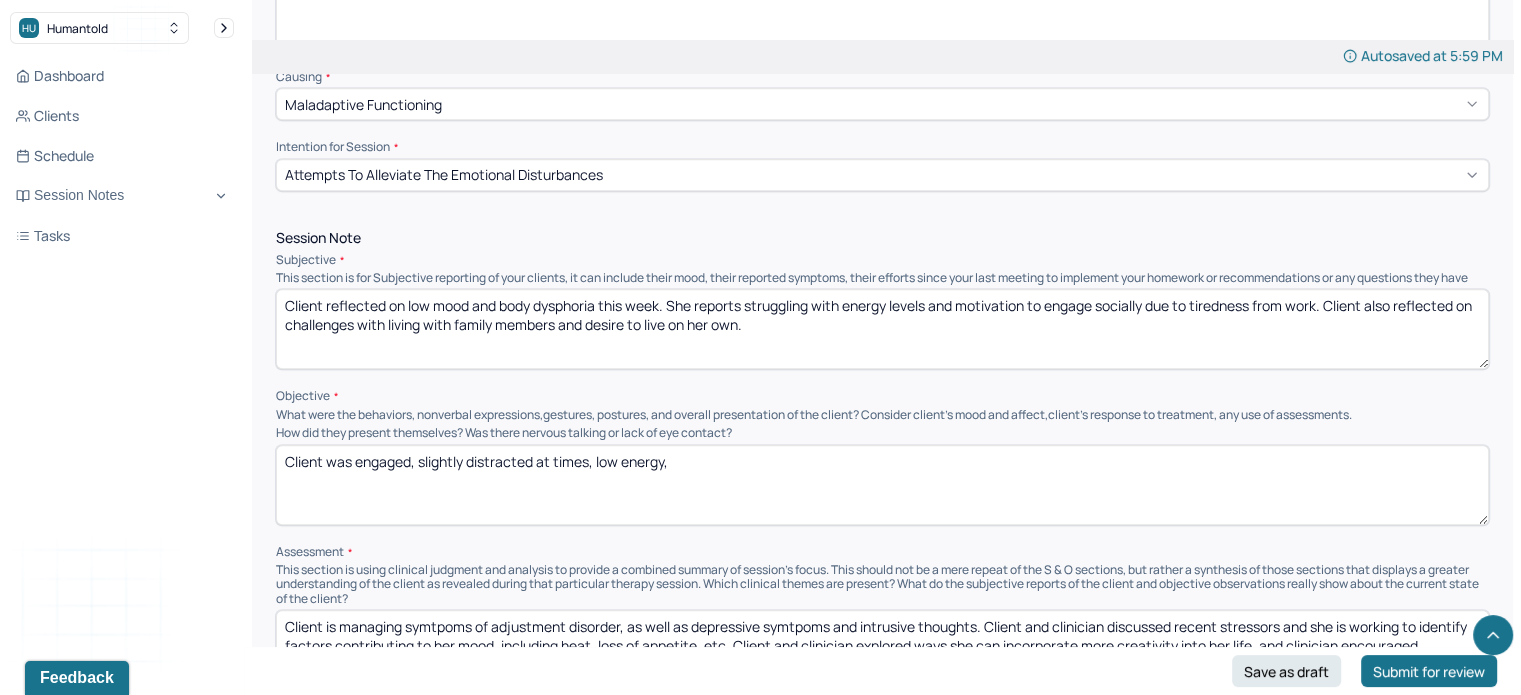 click on "How did they present themselves? Was there nervous talking or lack of eye contact?" at bounding box center (882, 433) 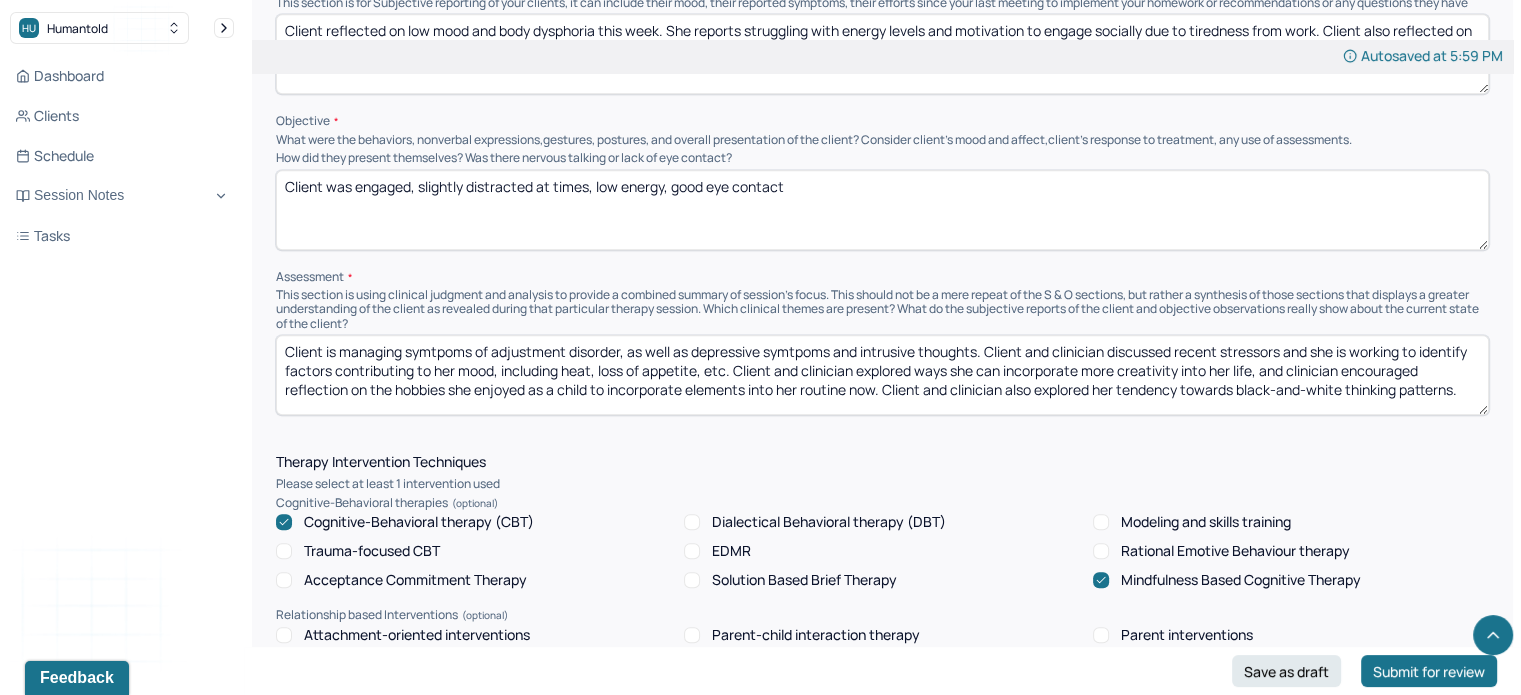 scroll, scrollTop: 1300, scrollLeft: 0, axis: vertical 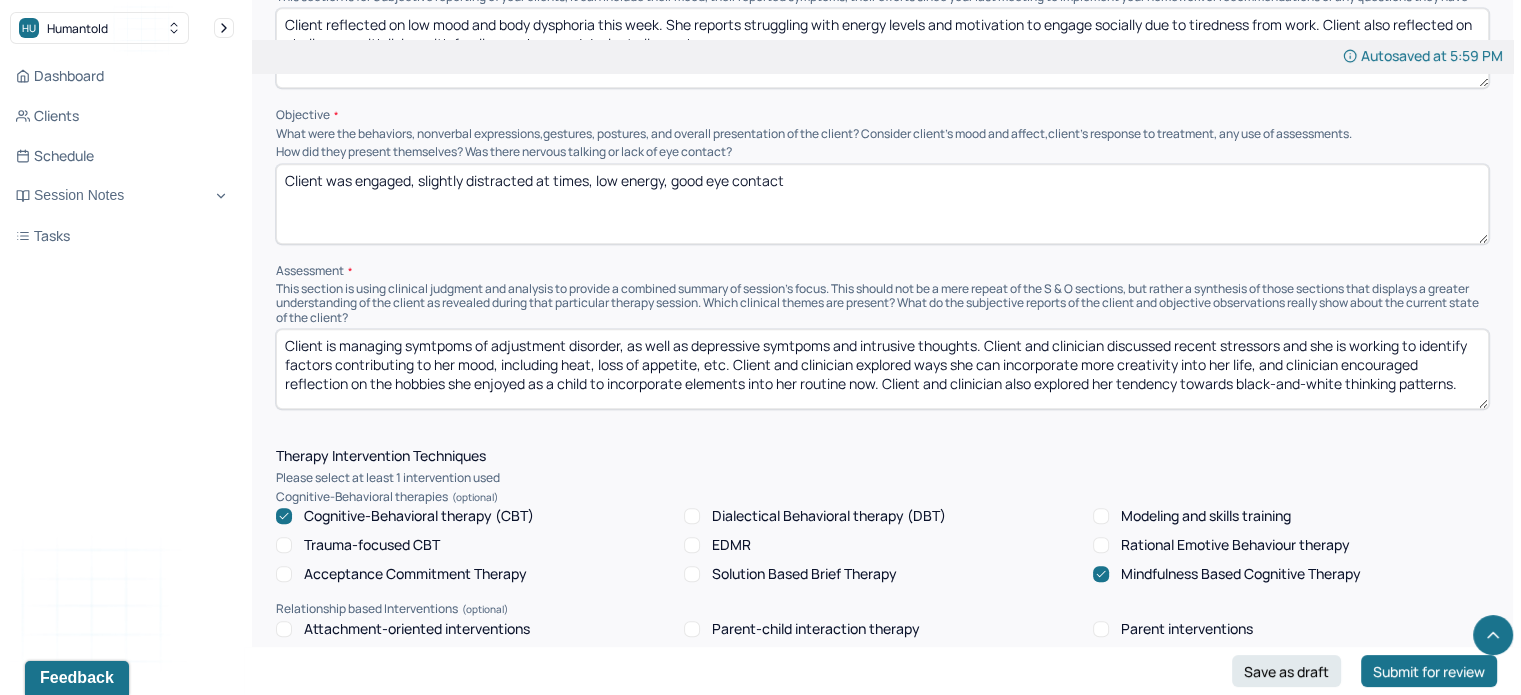 type on "Client was engaged, slightly distracted at times, low energy, good eye contact" 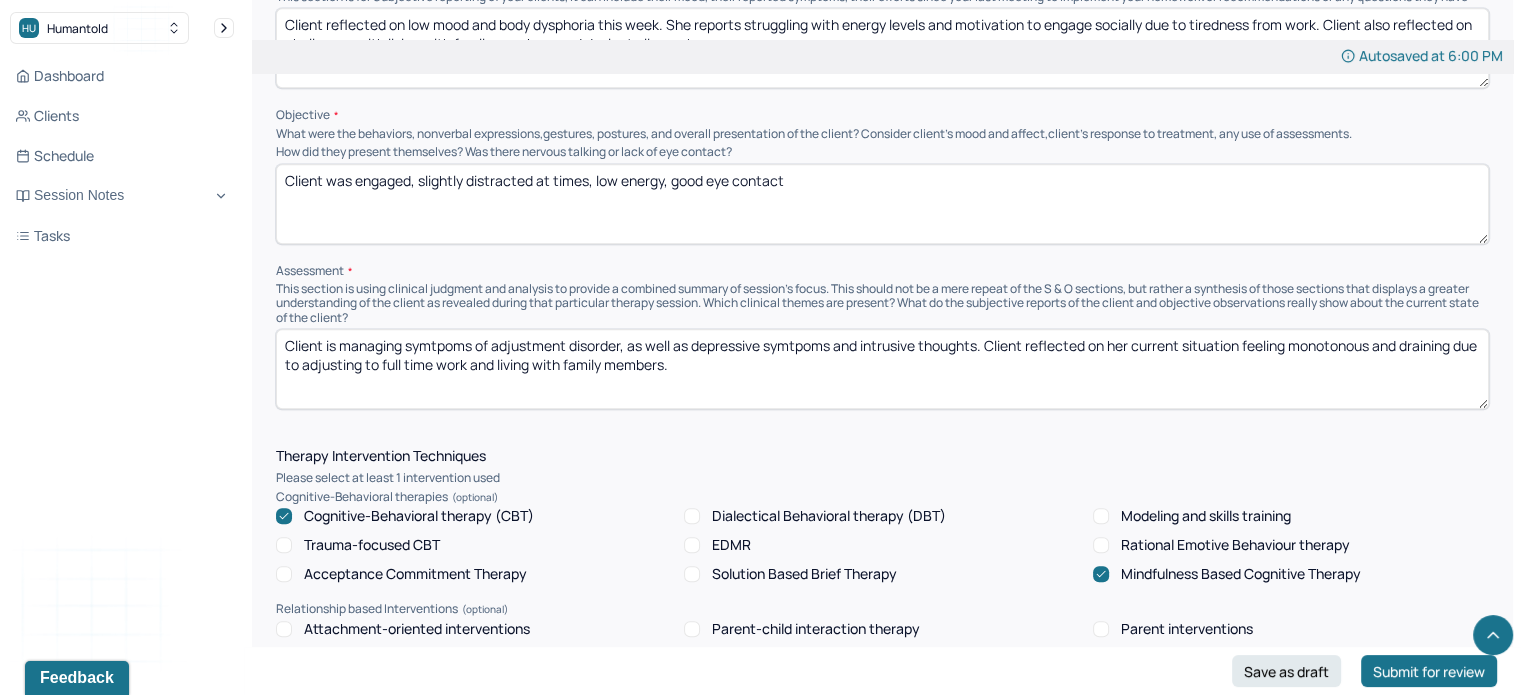 click on "Client is managing symtpoms of adjustment disorder, as well as depressive symtpoms and intrusive thoughts. Client reflected on her current situation feeling monotonous and draining due to adjusting to full time work and livign with family members." at bounding box center (882, 369) 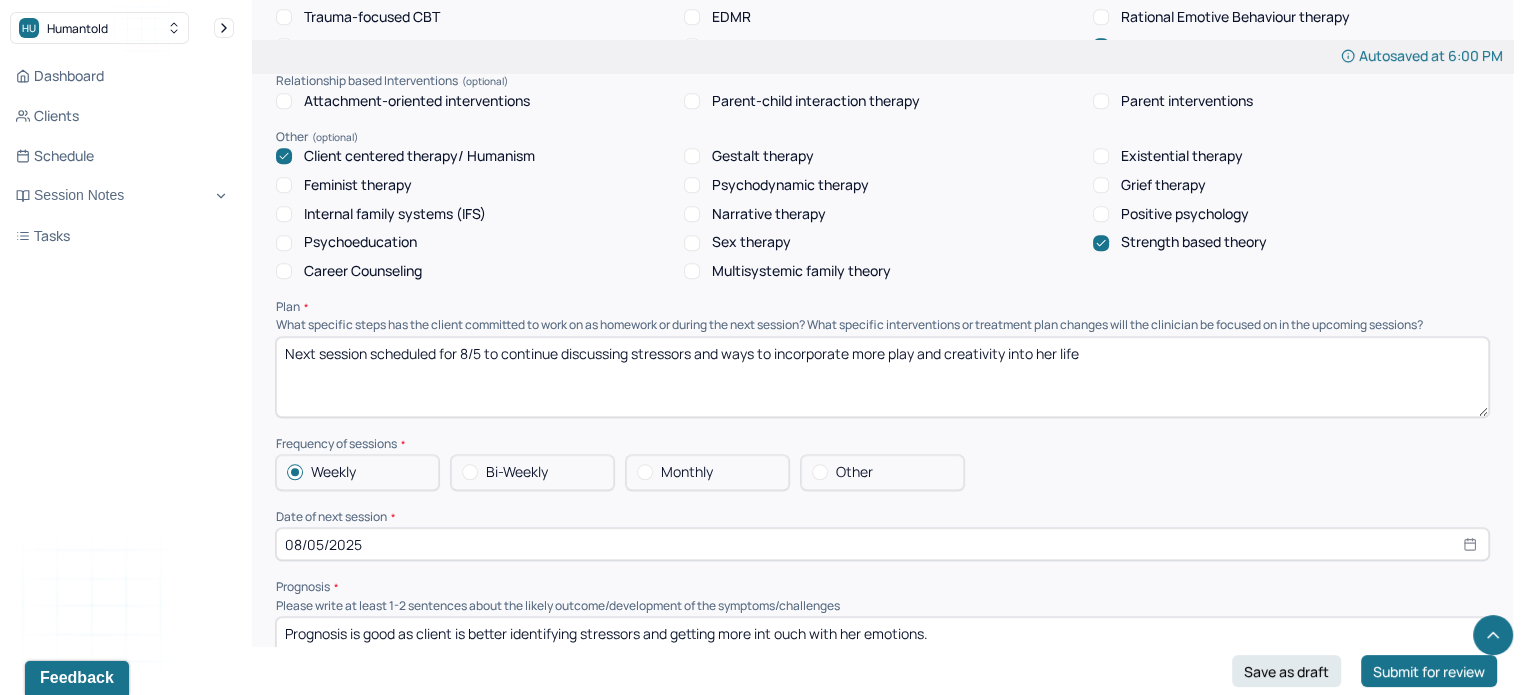 scroll, scrollTop: 1844, scrollLeft: 0, axis: vertical 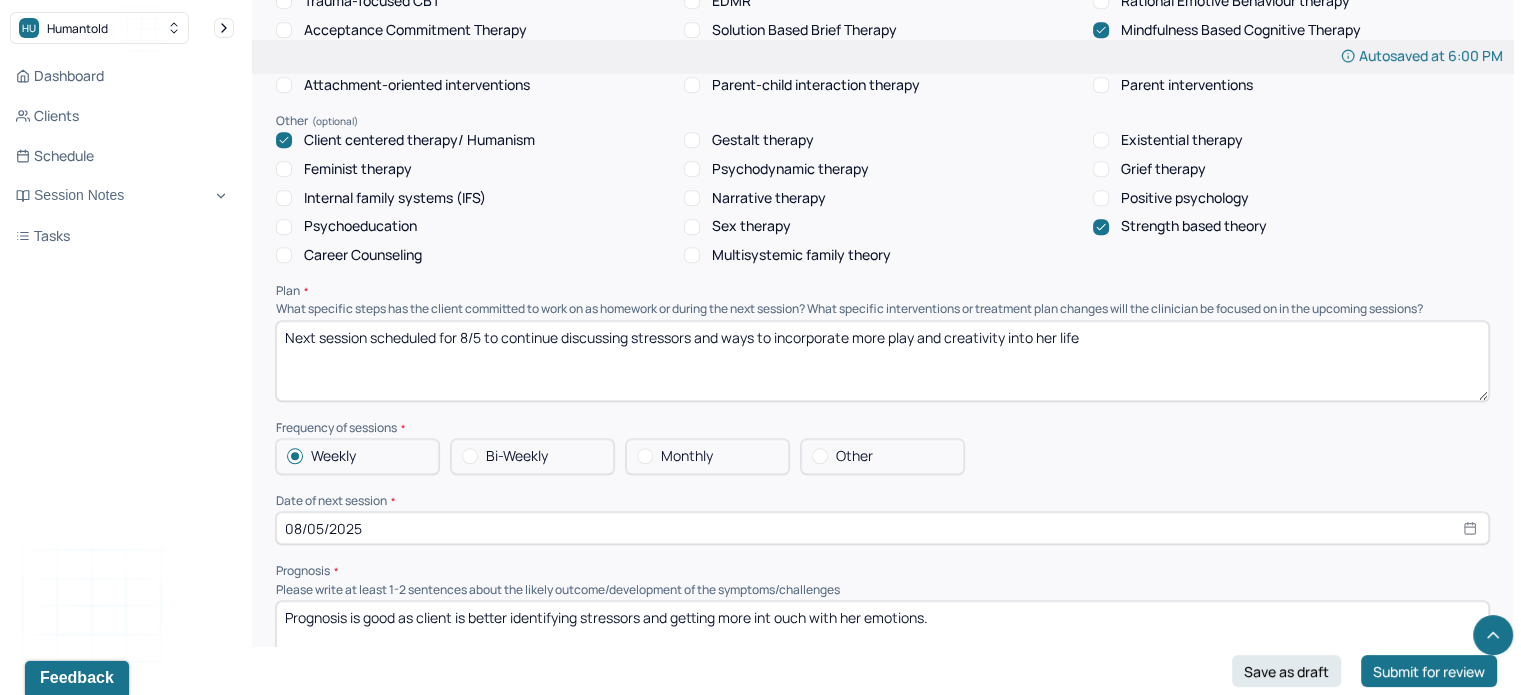 type on "Client is managing symtpoms of adjustment disorder, as well as depressive symtpoms and intrusive thoughts. Client reflected on her current situation feeling monotonous and draining due to adjusting to full time work and living with family members. Client and clinician also explored body image concerns and clinician encouraged client to reflected on times when she's felt most confident." 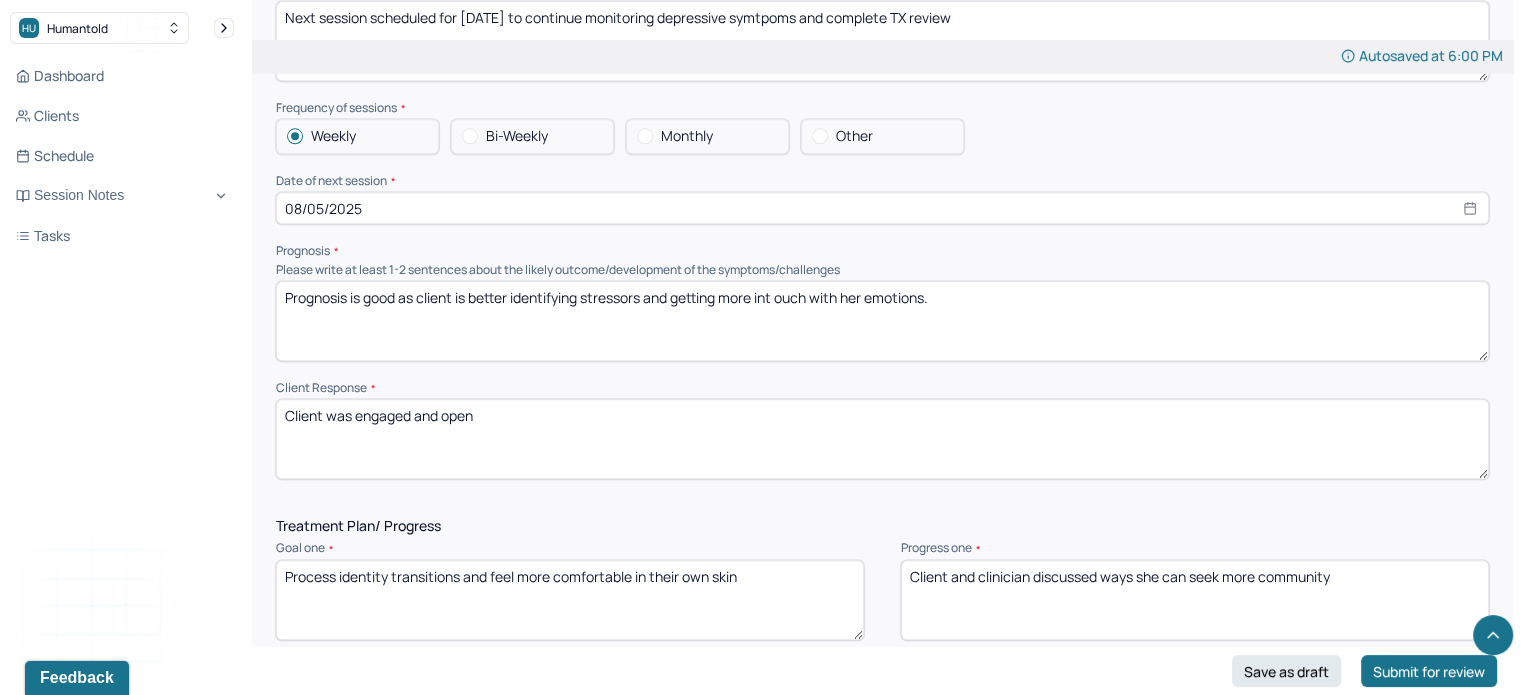 scroll, scrollTop: 2167, scrollLeft: 0, axis: vertical 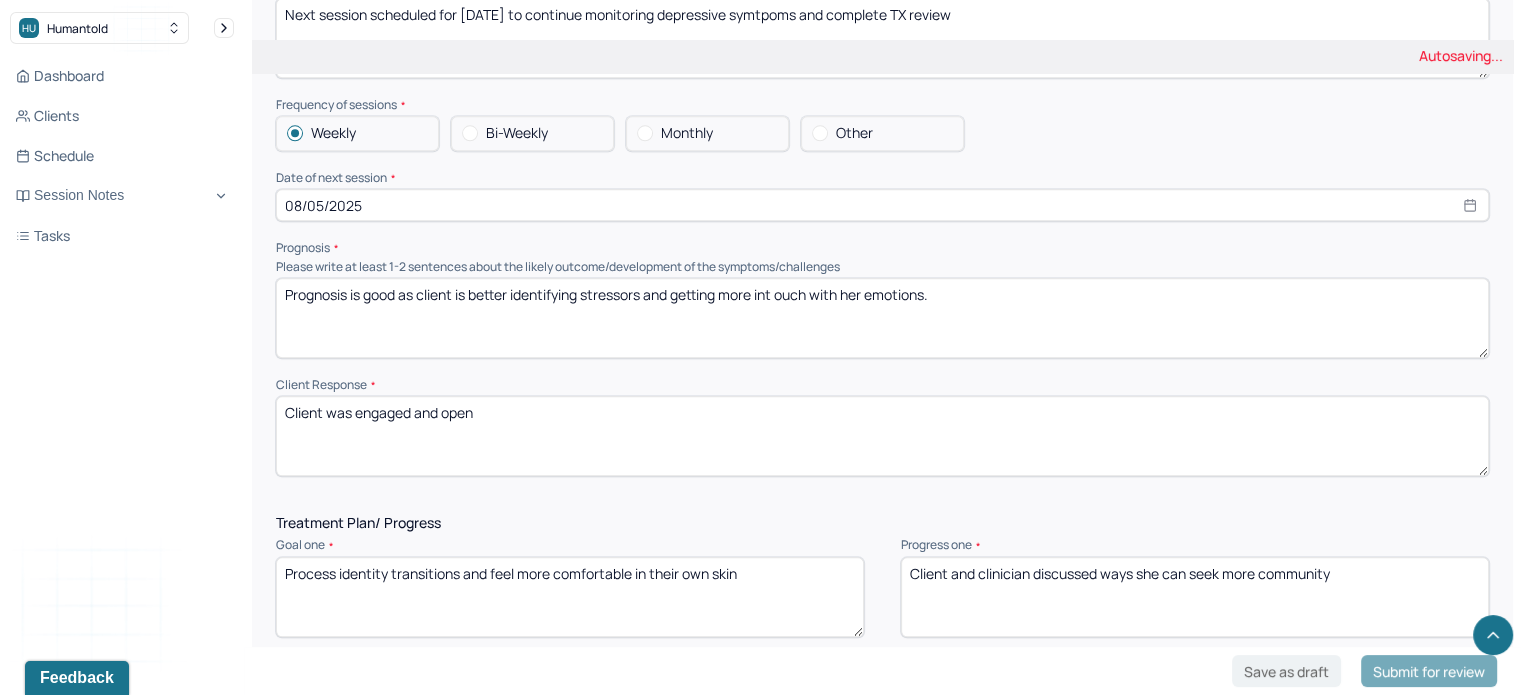 type on "Next session scheduled for [DATE] to continue monitoring depressive symtpoms and complete TX review" 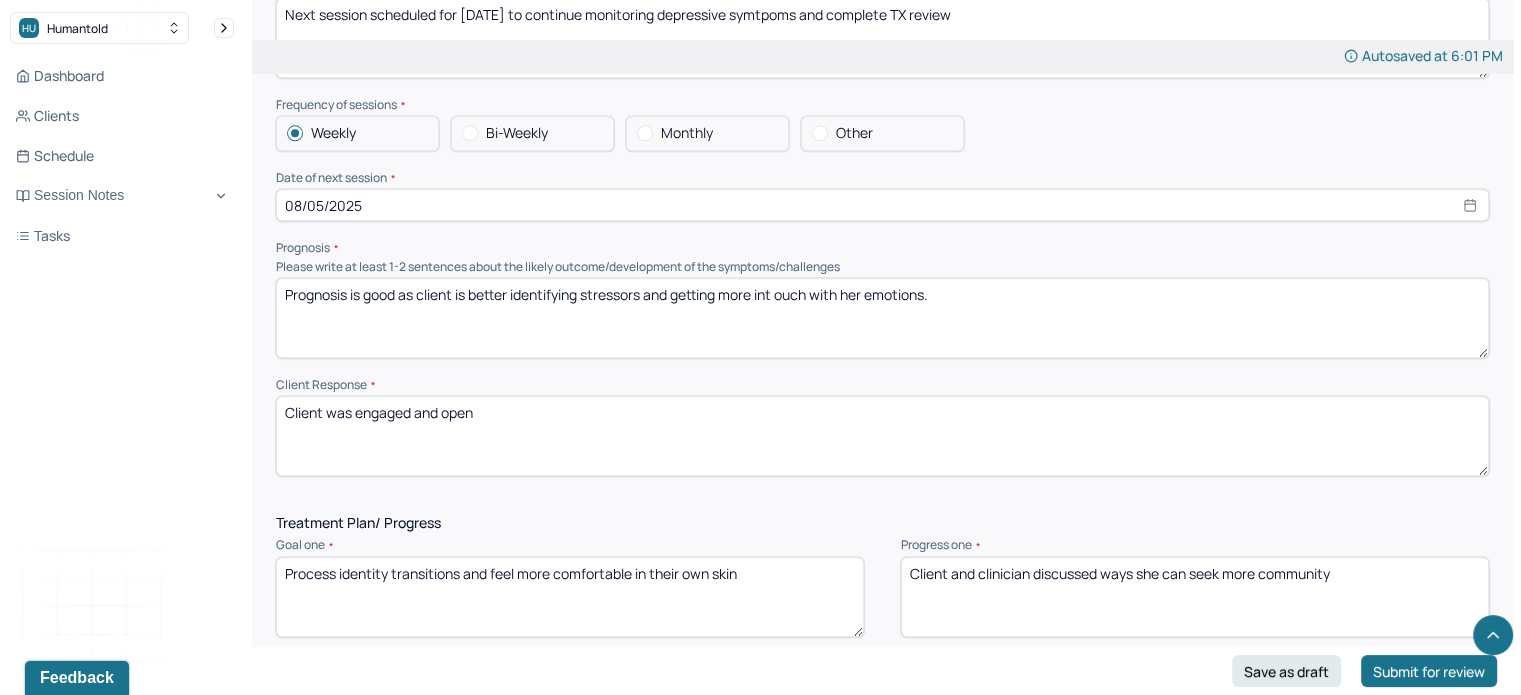 click on "08/05/2025" at bounding box center [882, 205] 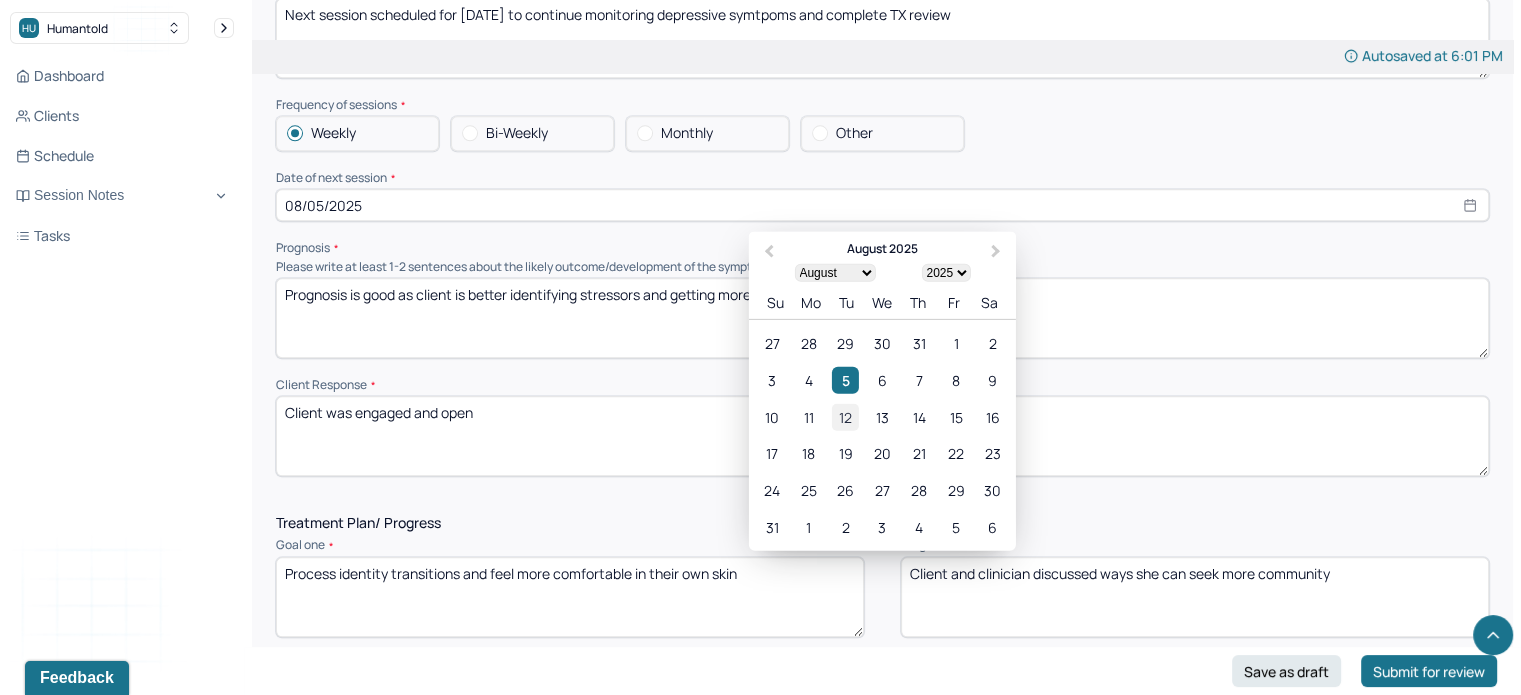 click on "12" at bounding box center (845, 416) 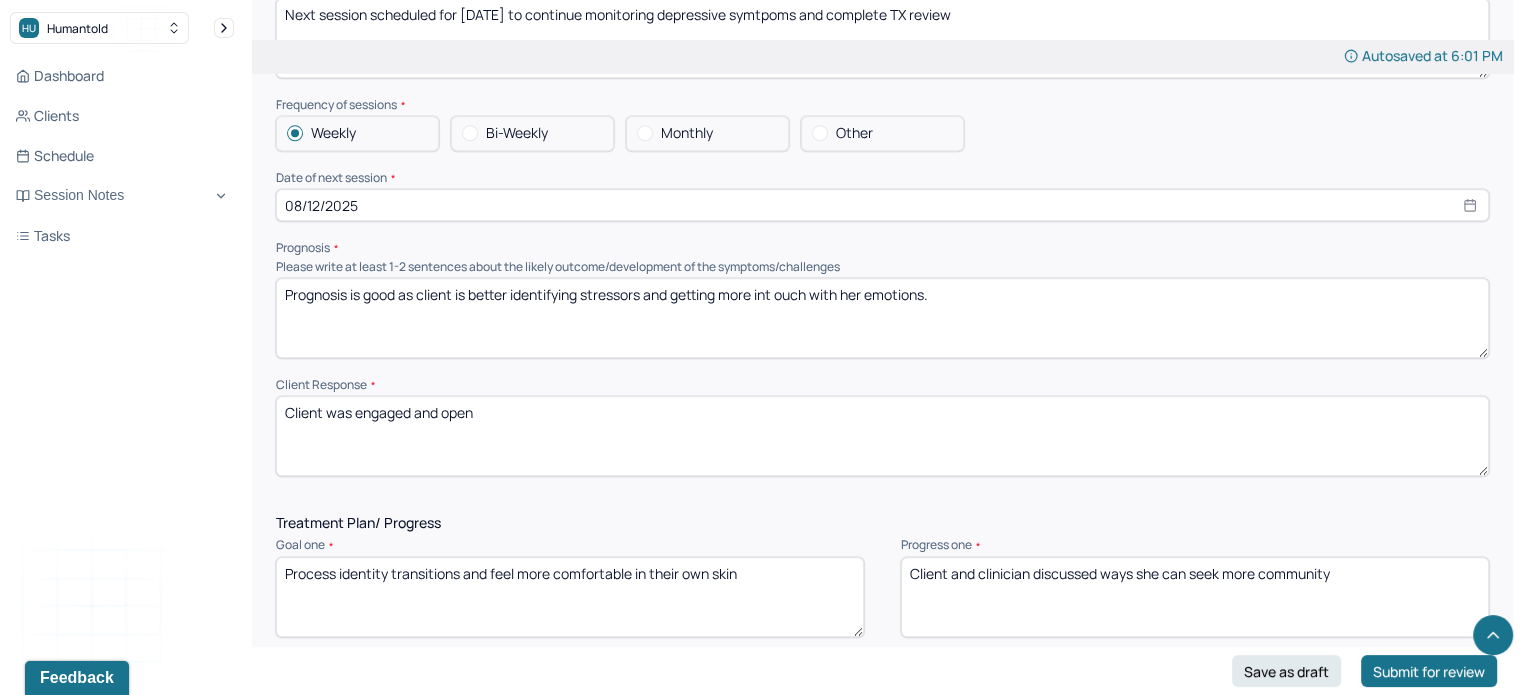 drag, startPoint x: 979, startPoint y: 322, endPoint x: 364, endPoint y: 331, distance: 615.06586 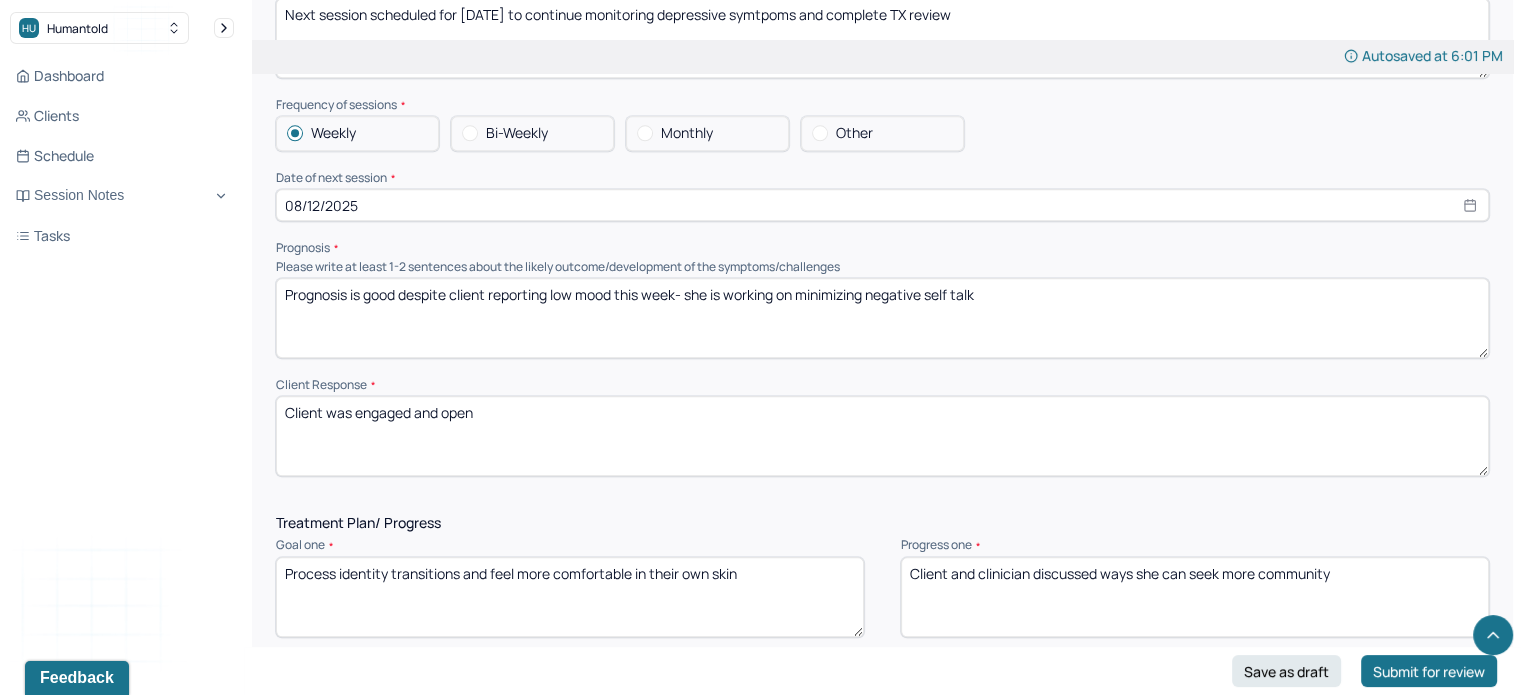 type on "Prognosis is good despite client reporting low mood this week- she is working on minimizing negative self talk" 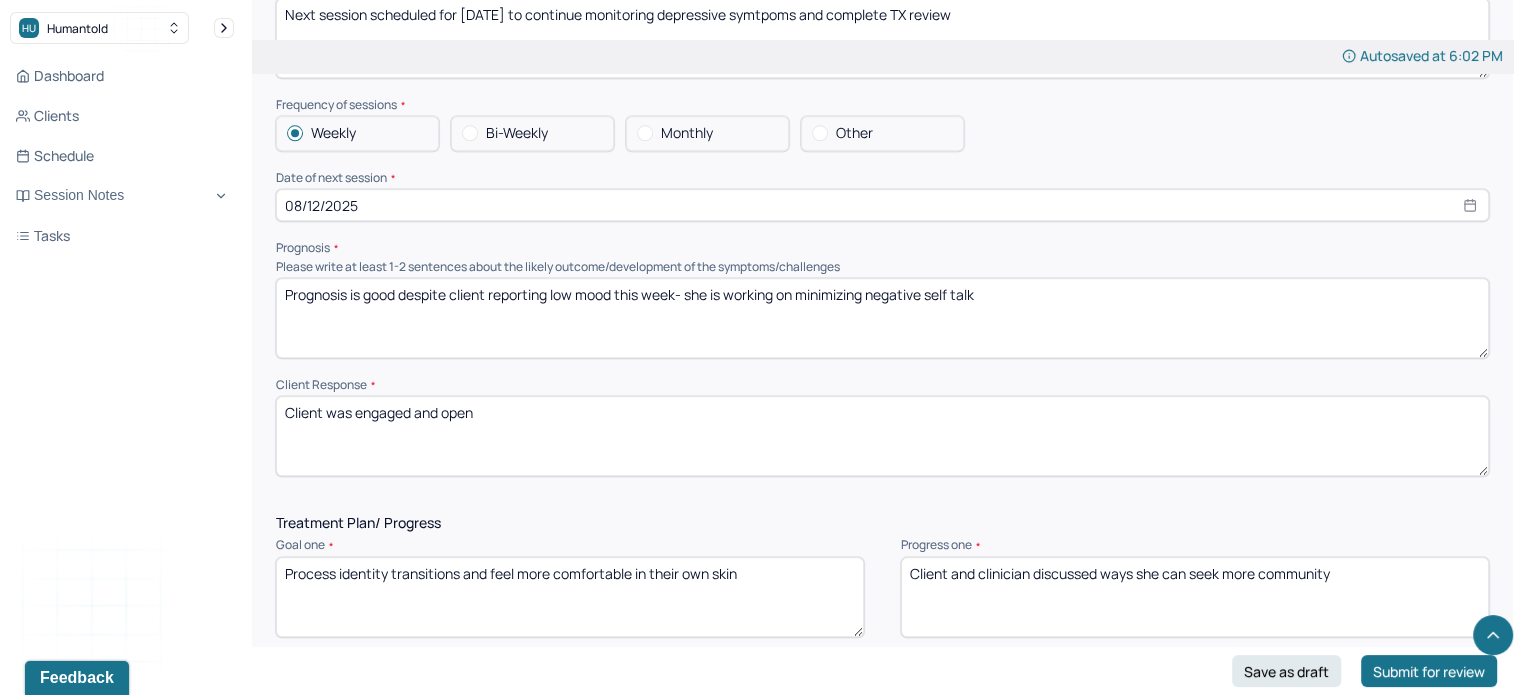 drag, startPoint x: 493, startPoint y: 415, endPoint x: 356, endPoint y: 425, distance: 137.36447 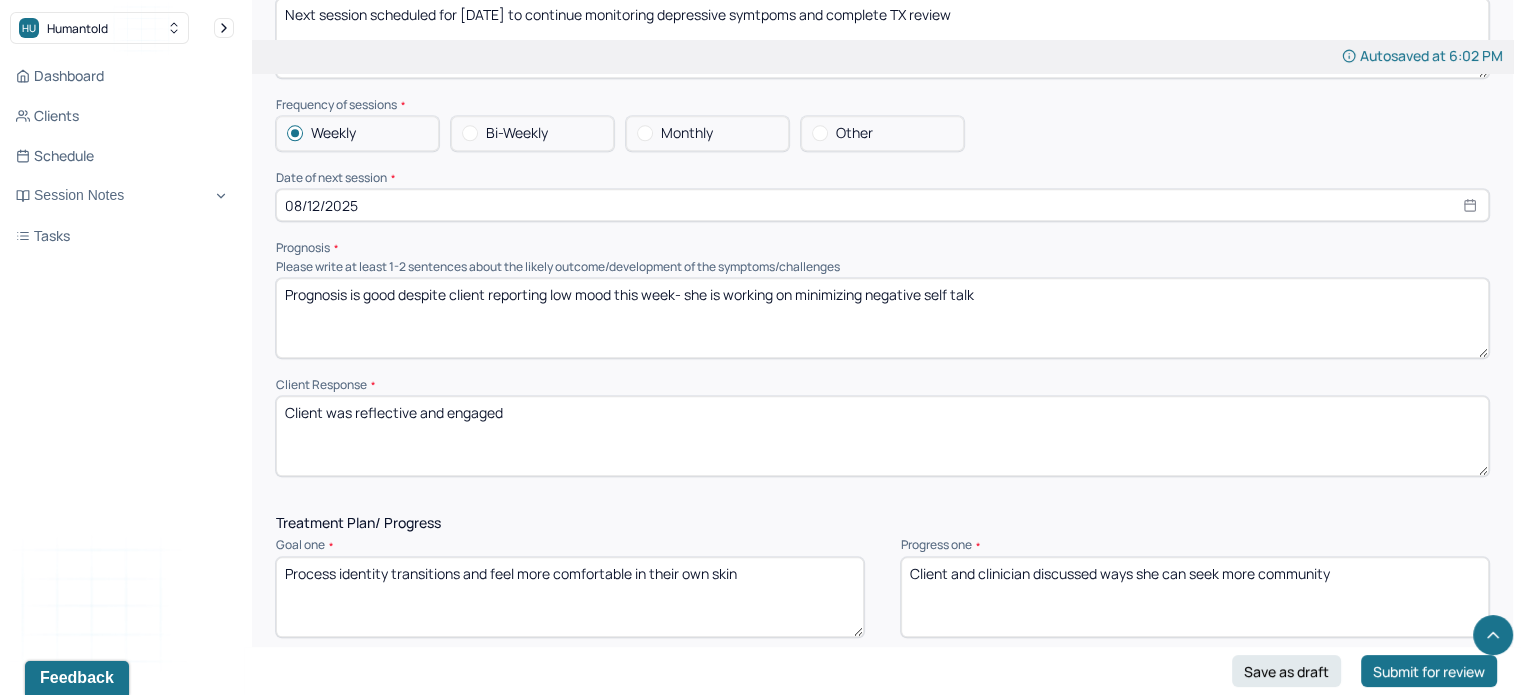 scroll, scrollTop: 2352, scrollLeft: 0, axis: vertical 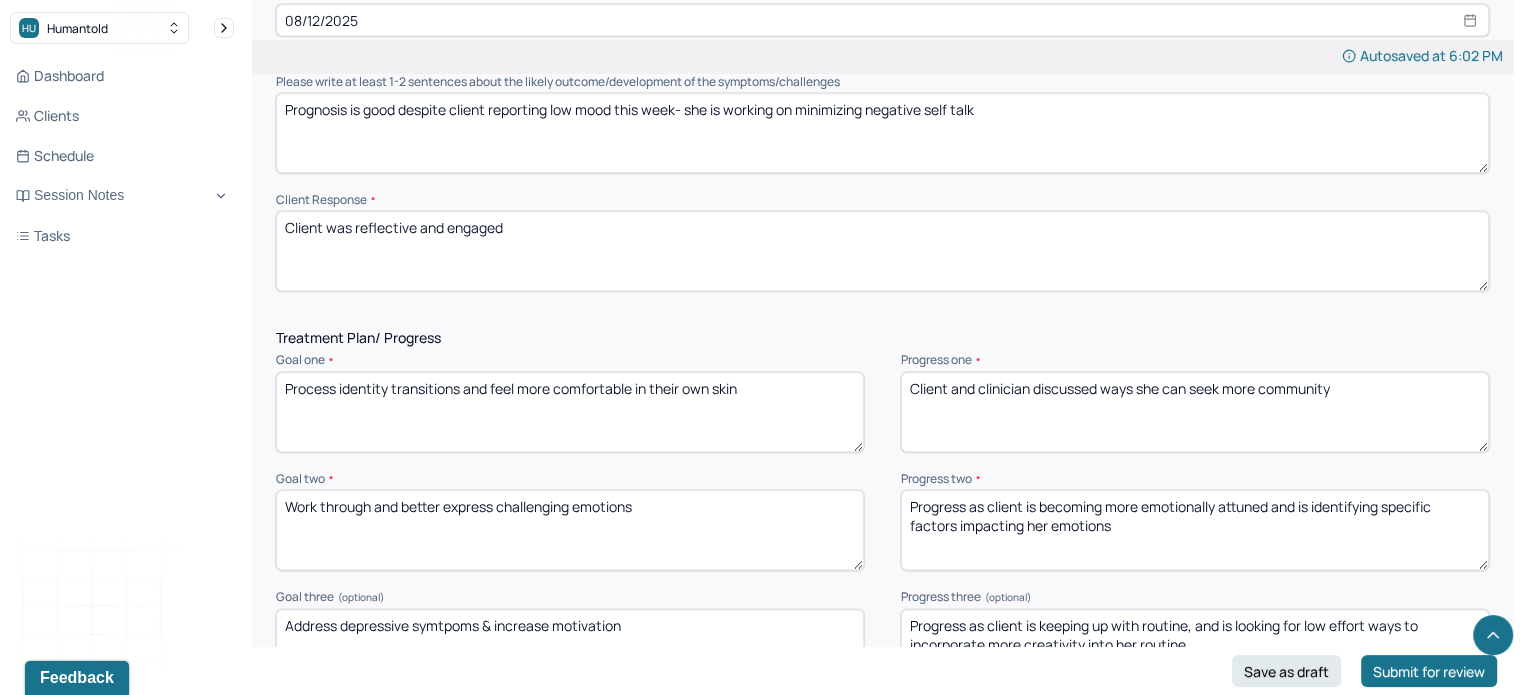 type on "Client was reflective and engaged" 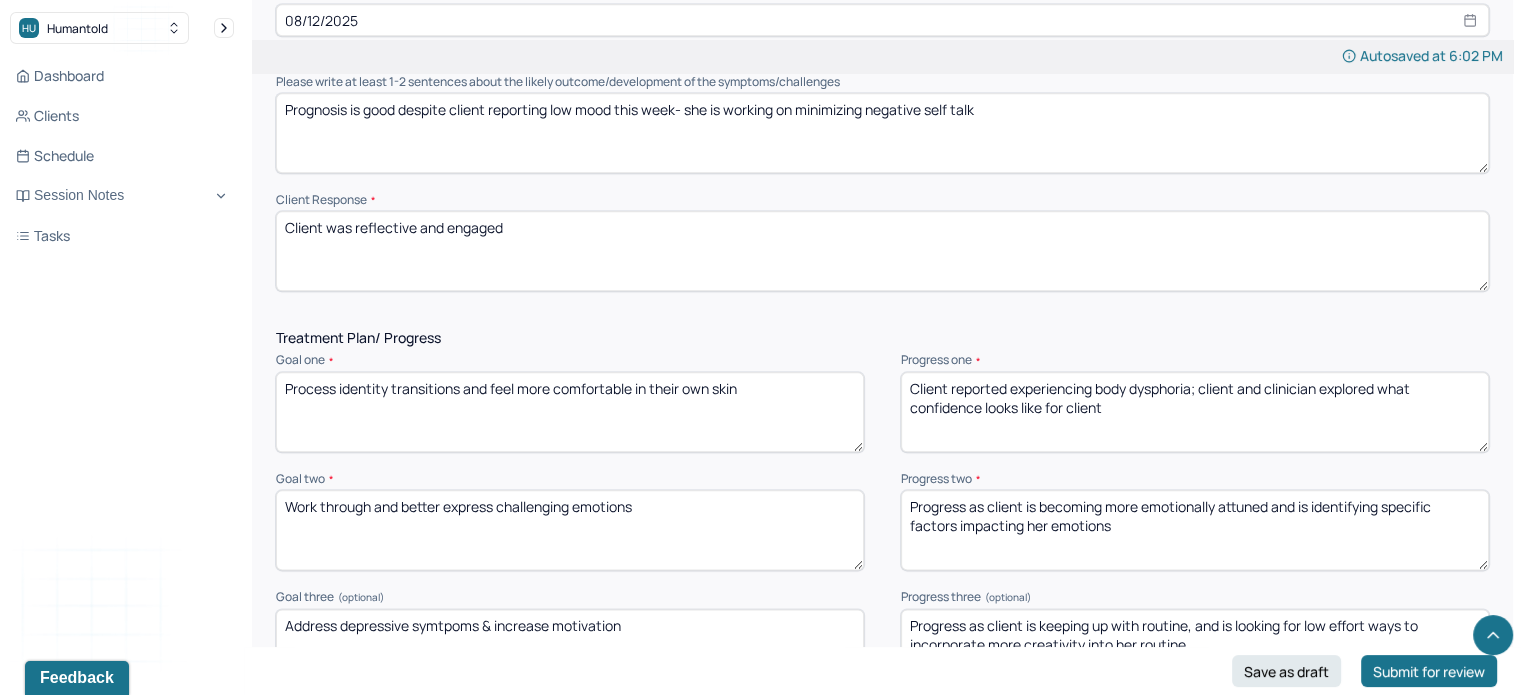 scroll, scrollTop: 2479, scrollLeft: 0, axis: vertical 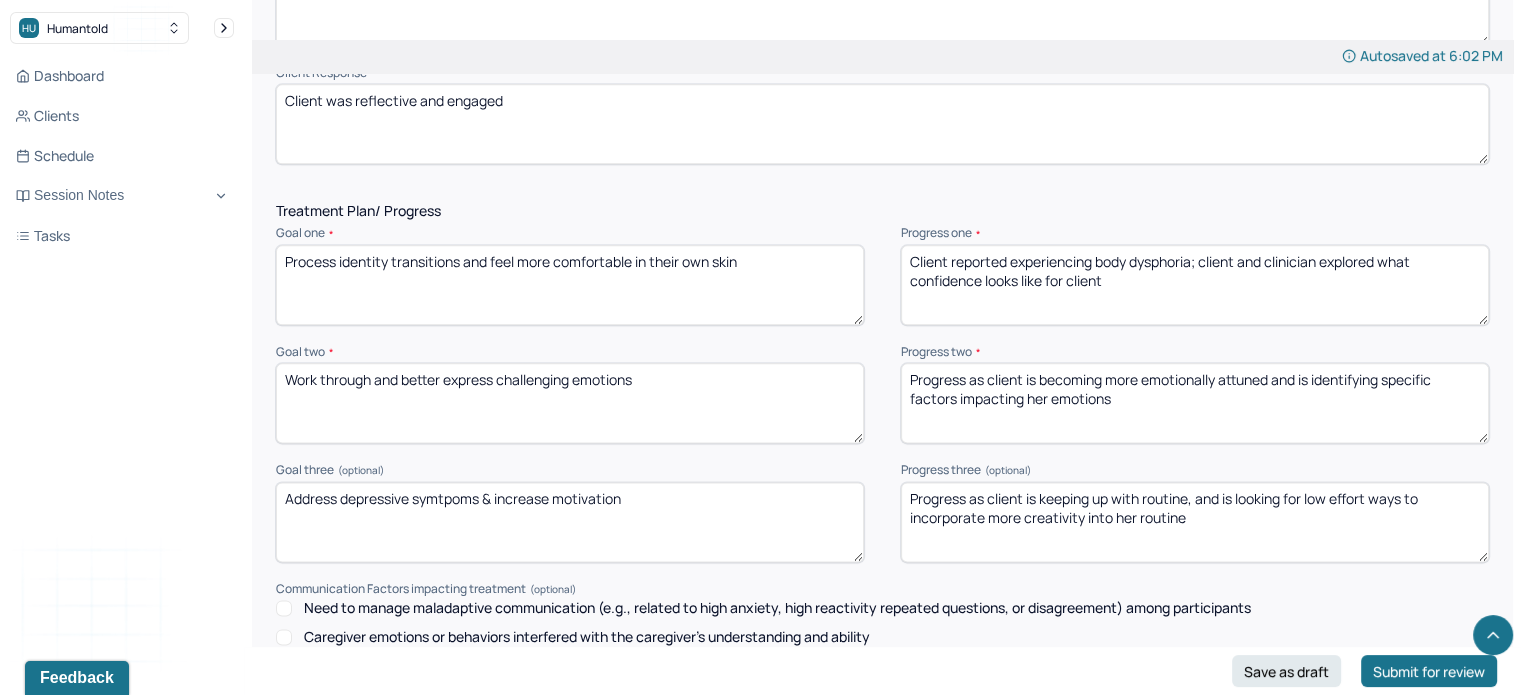 type on "Client reported experiencing body dysphoria; client and clinician explored what confidence looks like for client" 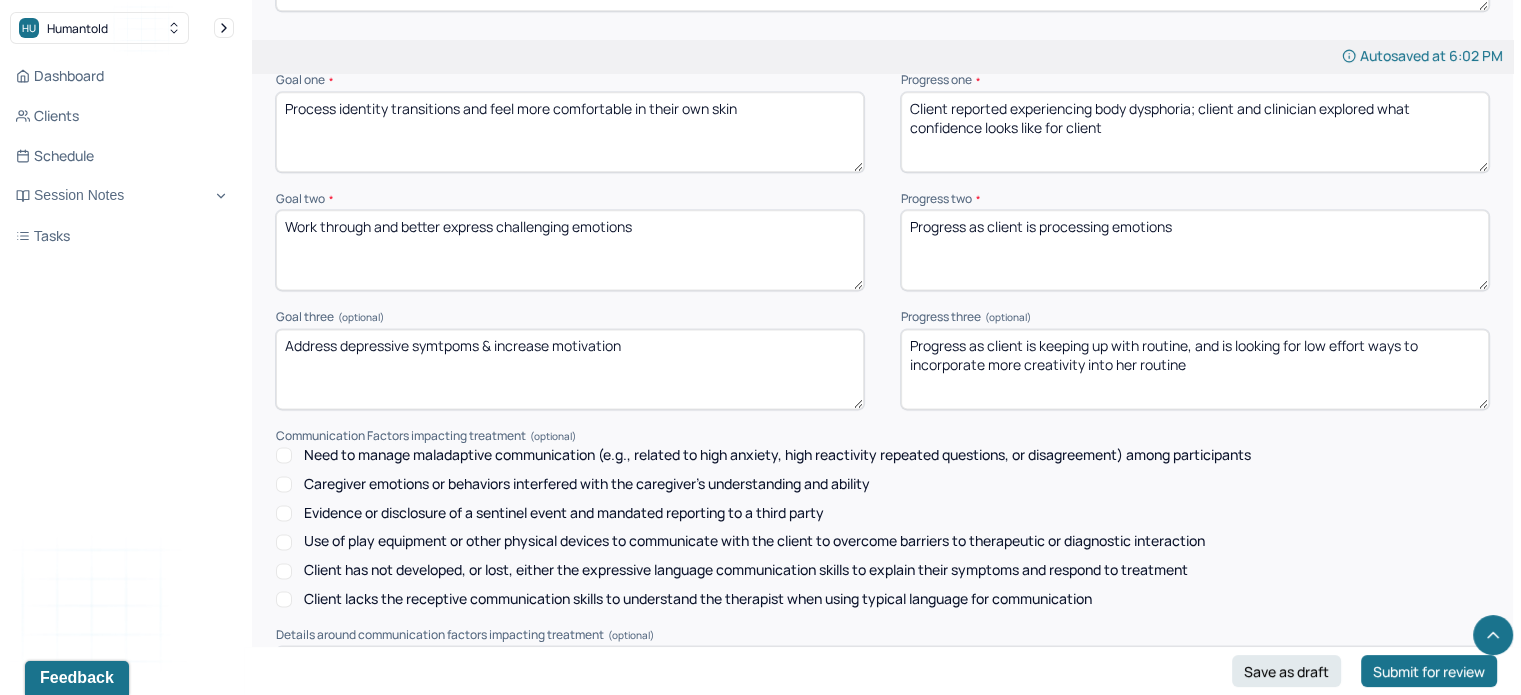 scroll, scrollTop: 2635, scrollLeft: 0, axis: vertical 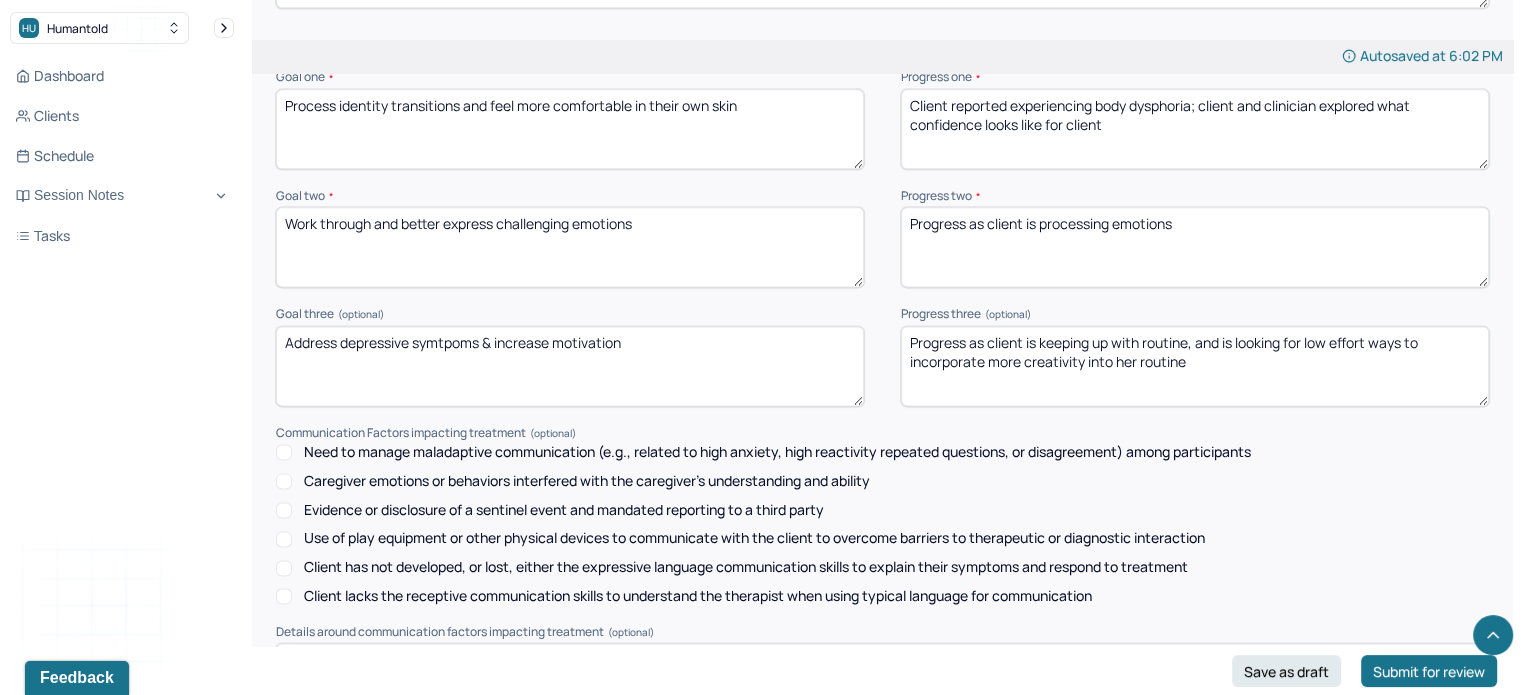 type on "Progress as client is processing emotions" 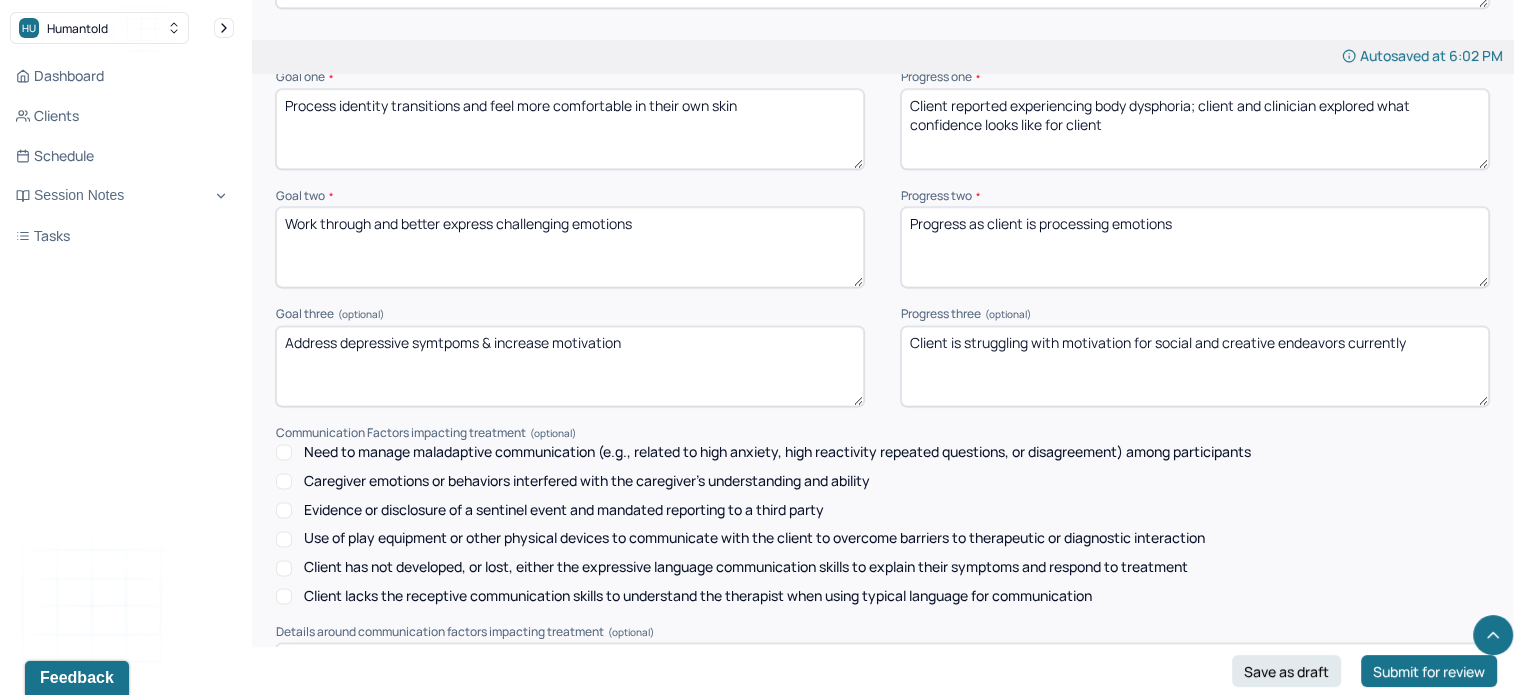 scroll, scrollTop: 2891, scrollLeft: 0, axis: vertical 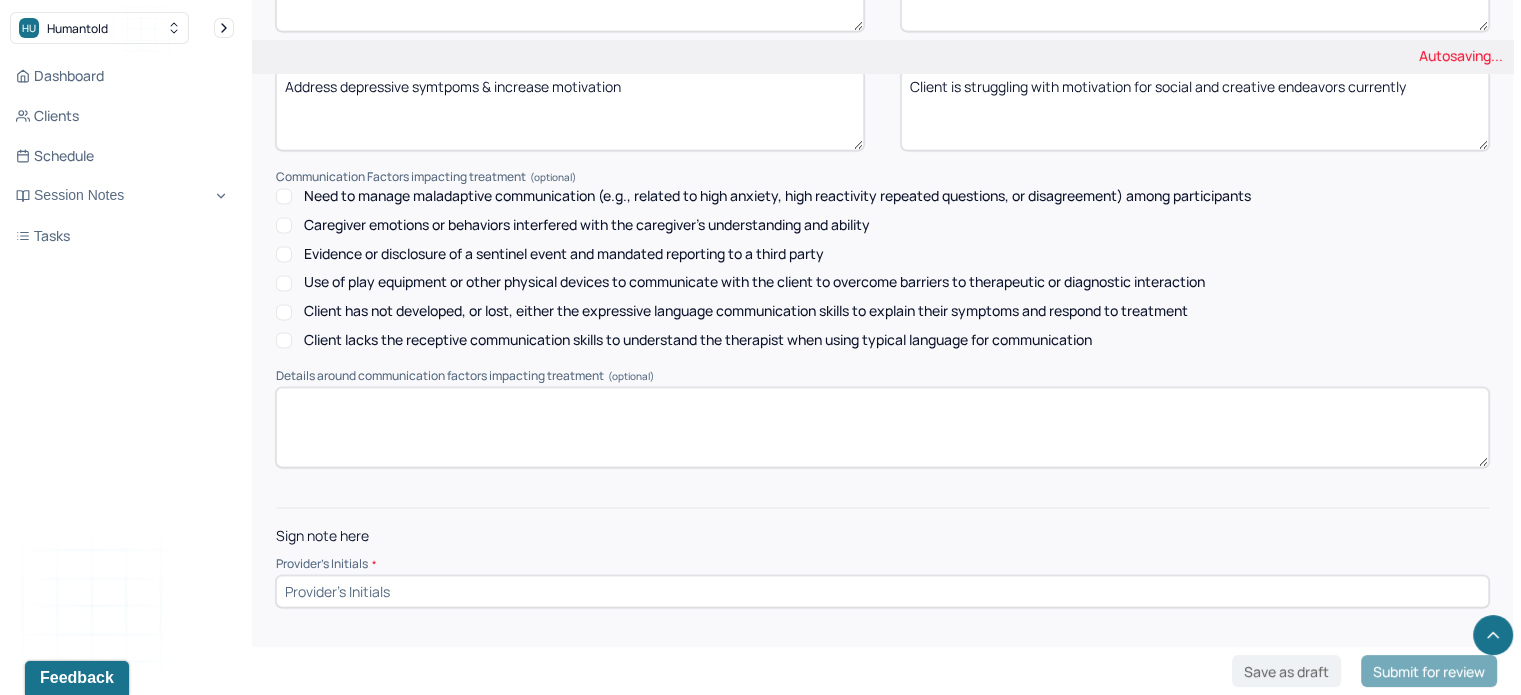 type on "Client is struggling with motivation for social and creative endeavors currently" 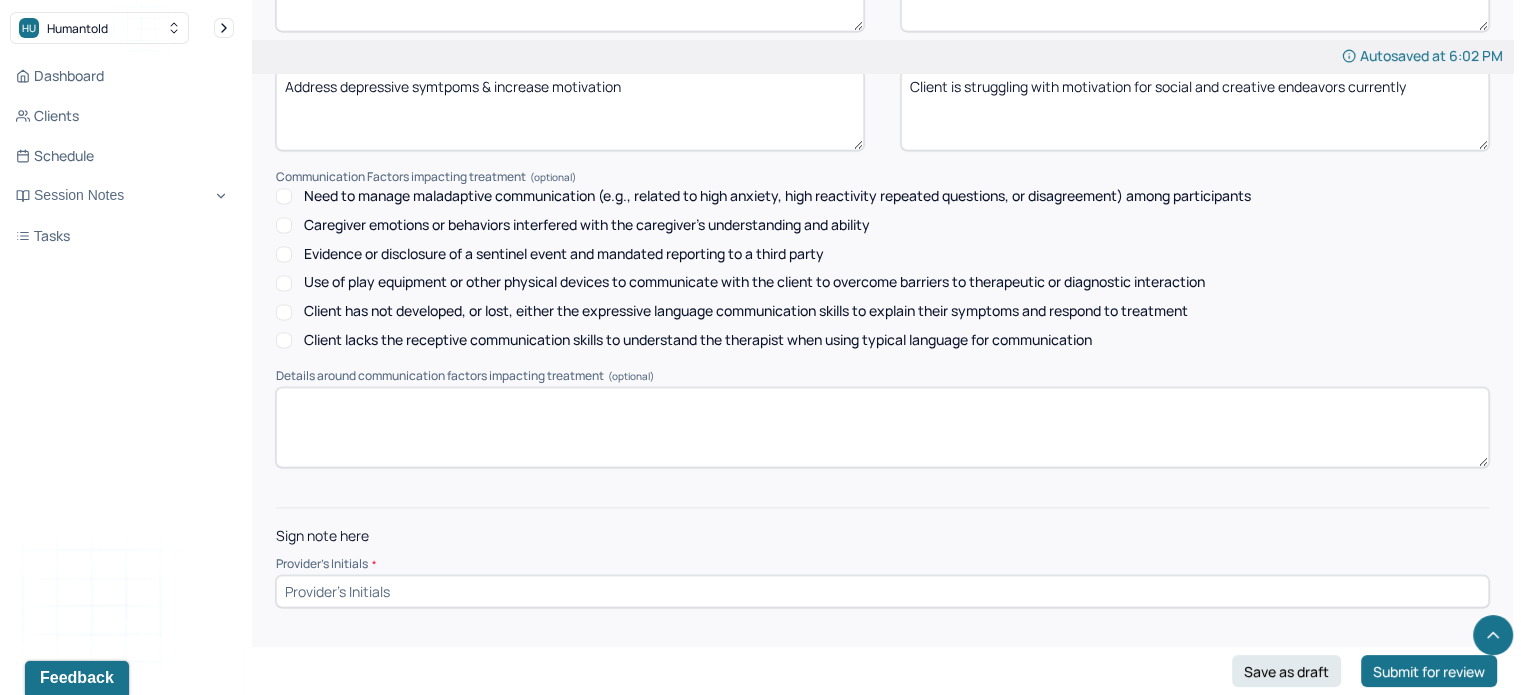 click on "Provider's Initials *" at bounding box center [882, 582] 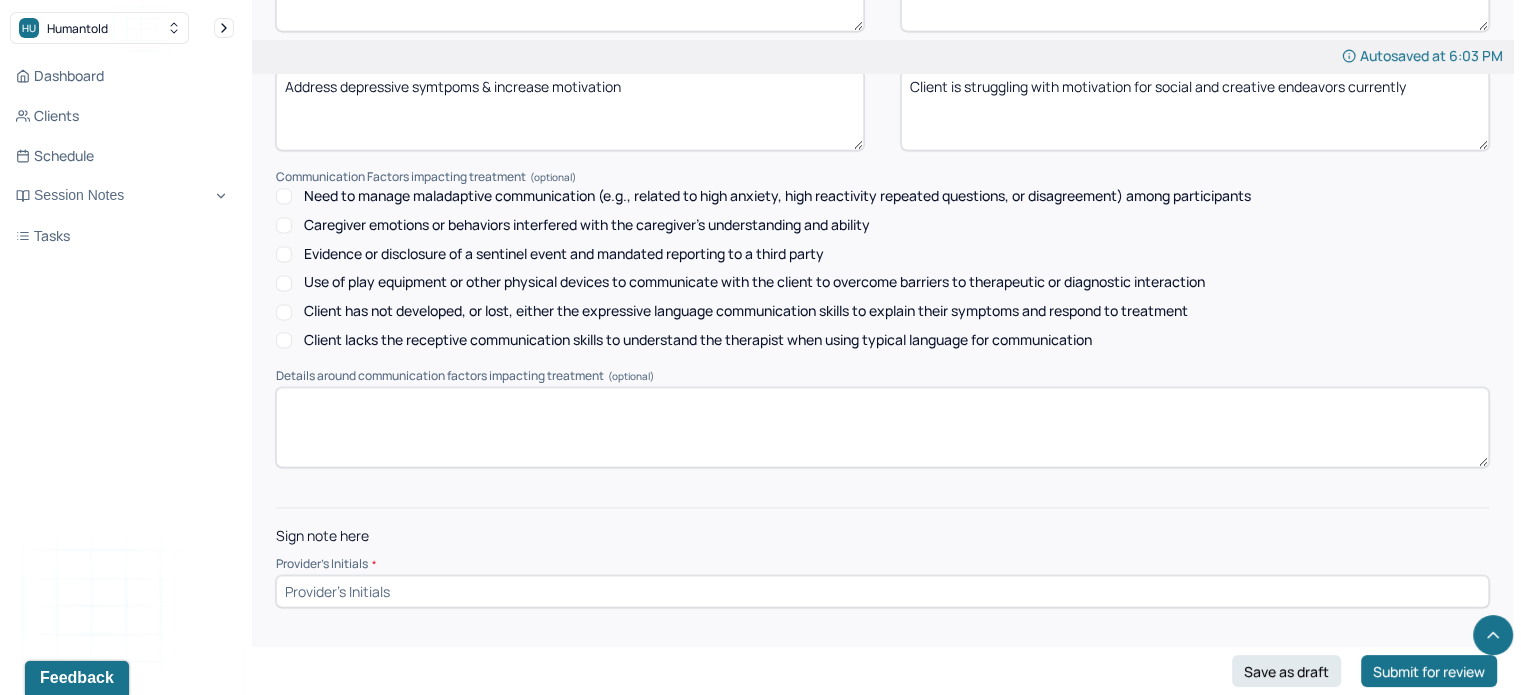 click on "Autosaved at [TIME] Appointment Details Client name [FIRST] [LAST] Date of service [DATE] Time [TIME] - [TIME] Duration [NUMBER]mins Appointment type individual therapy Provider name [FIRST] [LAST] Modifier 1 95 Telemedicine Note type Individual soap note Load previous session note Instructions The fields marked with an asterisk ( * ) are required before you can submit your notes. Before you can submit your session notes, they must be signed. You have the option to save your notes as a draft before making a submission. Appointment location * Teletherapy Client Teletherapy Location here Home Office Other Provider Teletherapy Location Home Office Other Consent was received for the teletherapy session The teletherapy session was conducted via video Primary diagnosis * F43.20 ADJUSTMENT DISORDER UNSPECIFIED Secondary diagnosis (optional) Secondary diagnosis Tertiary diagnosis (optional) Tertiary diagnosis Emotional / Behavioural symptoms demonstrated * Causing * Maladaptive Functioning Intention for Session * EDMR" at bounding box center [882, -1065] 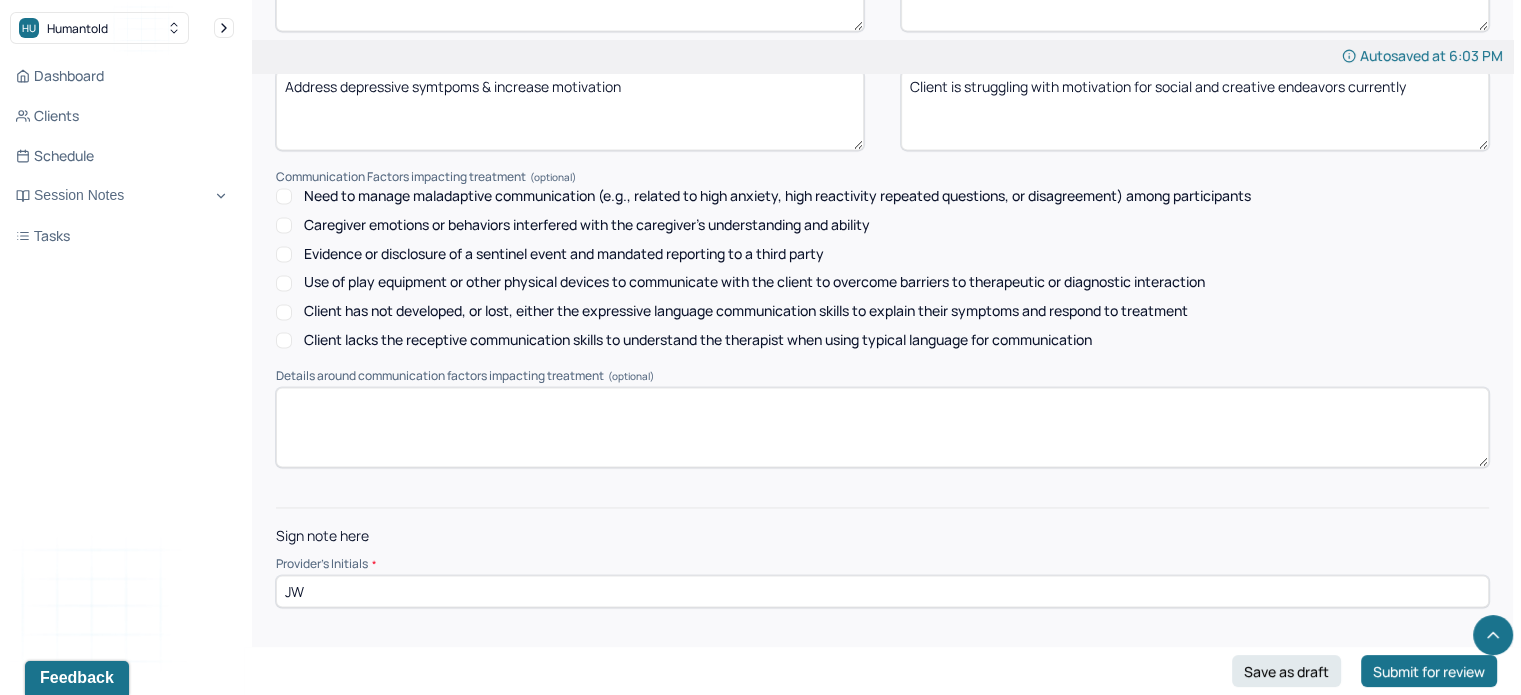 type on "JW" 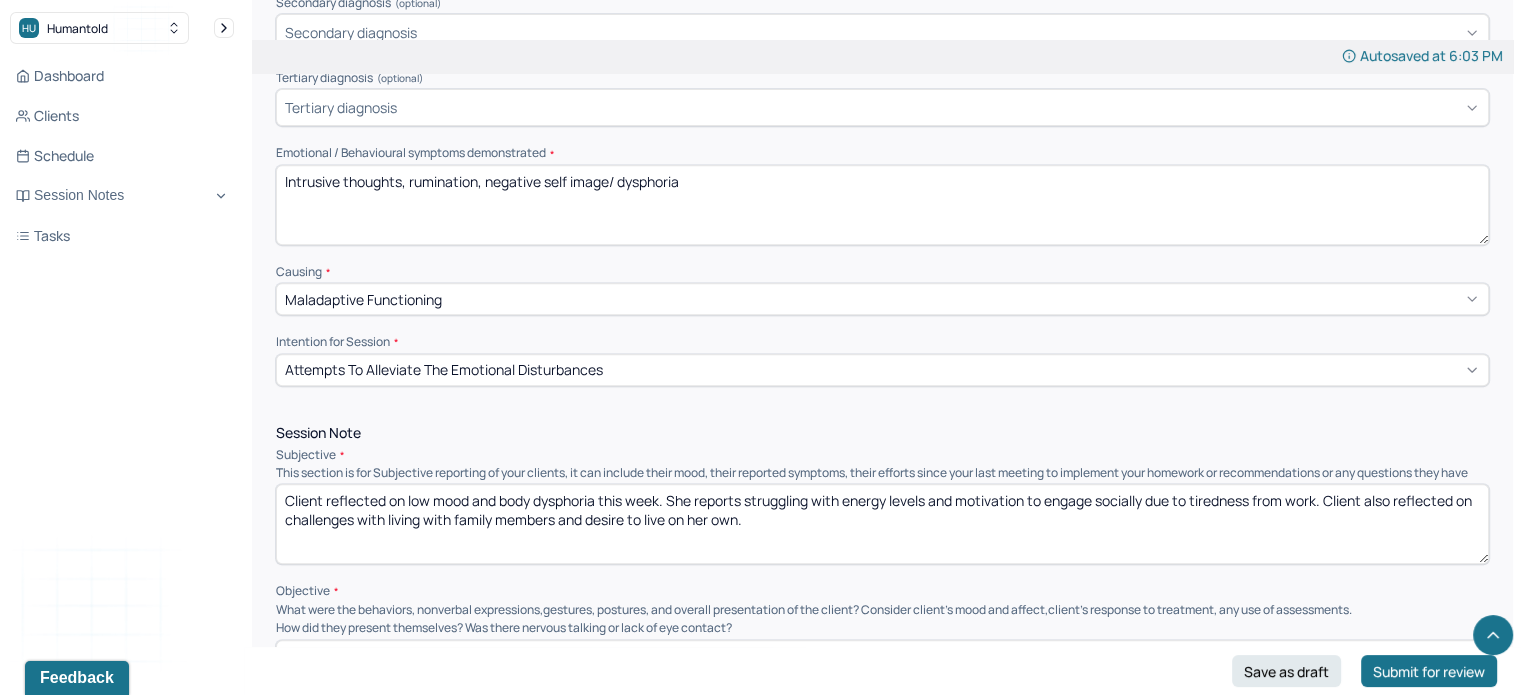 scroll, scrollTop: 826, scrollLeft: 0, axis: vertical 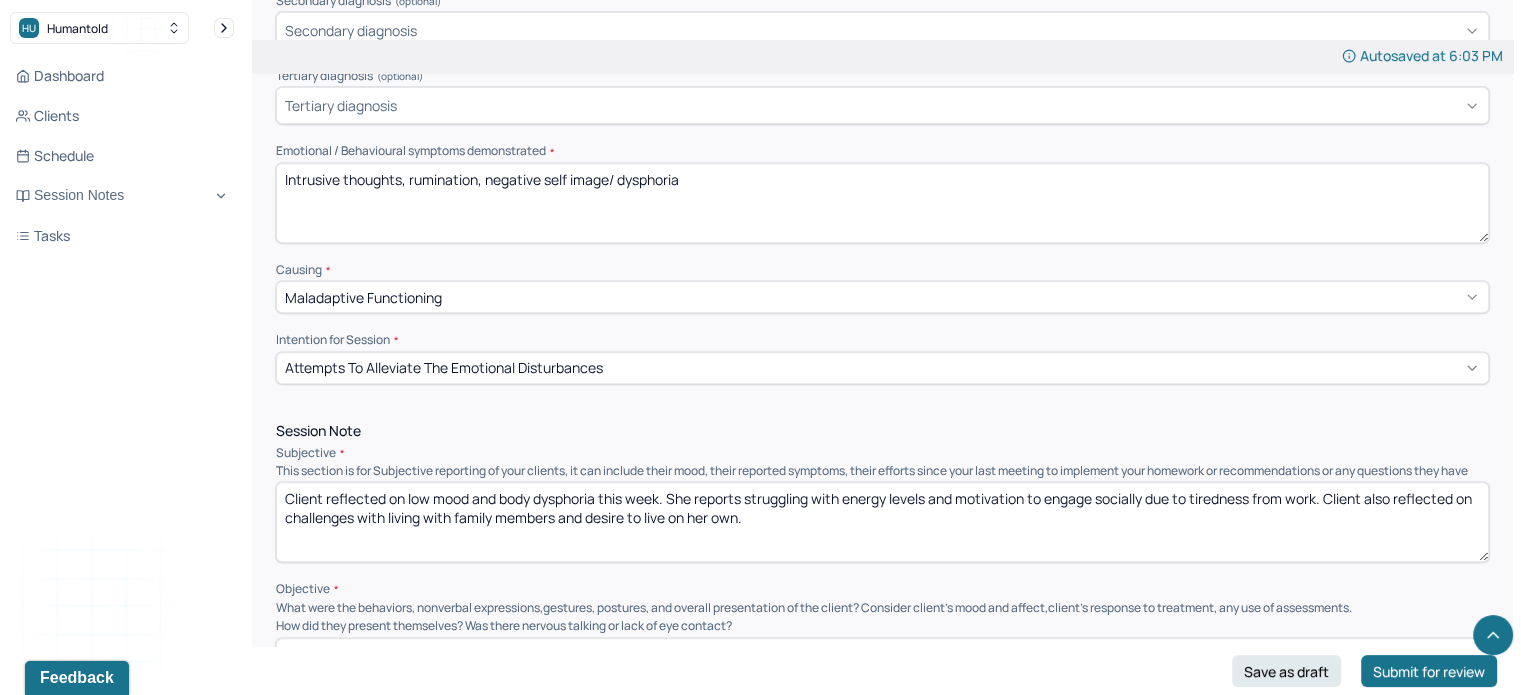 click on "Intrusive thoughts, rumination, negative self image/ dysphoria" at bounding box center (882, 203) 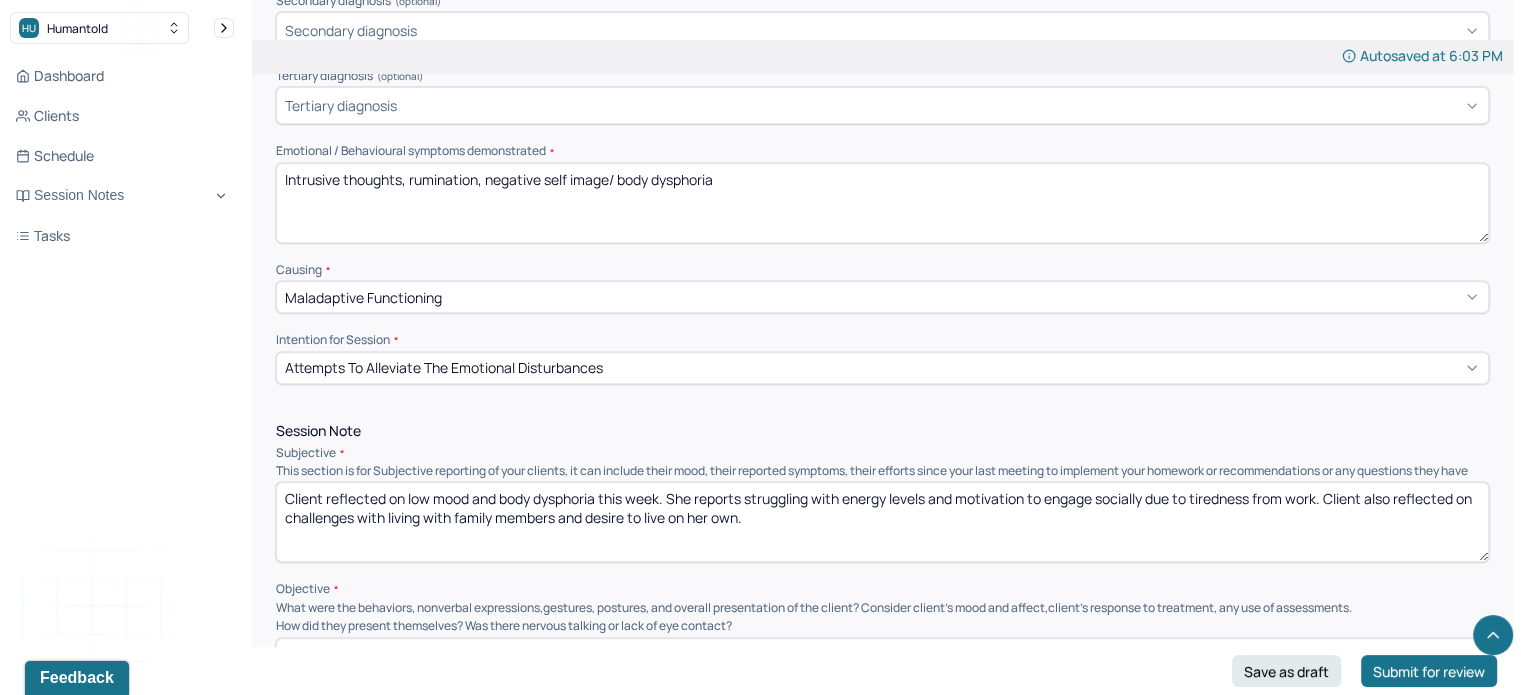click on "Causing *" at bounding box center [882, 270] 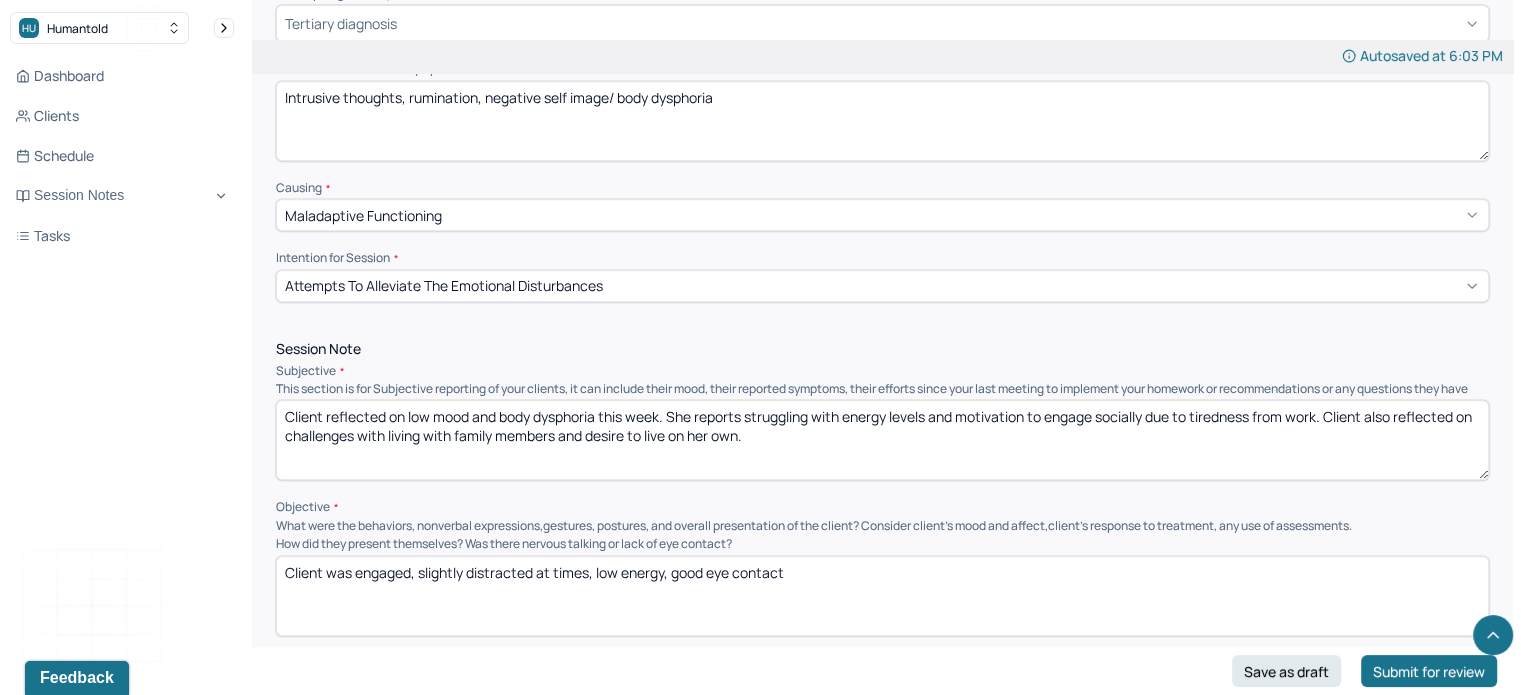 scroll, scrollTop: 910, scrollLeft: 0, axis: vertical 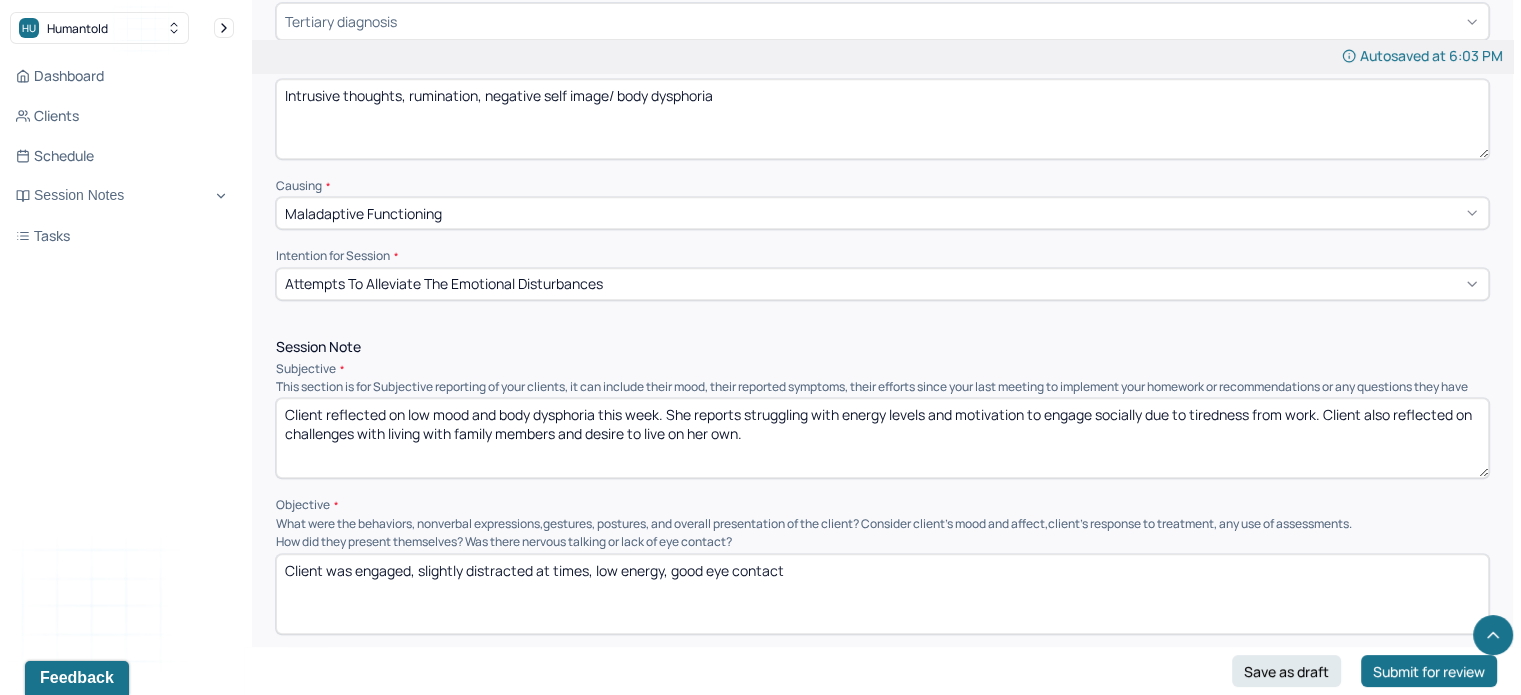 drag, startPoint x: 619, startPoint y: 90, endPoint x: 495, endPoint y: 99, distance: 124.32619 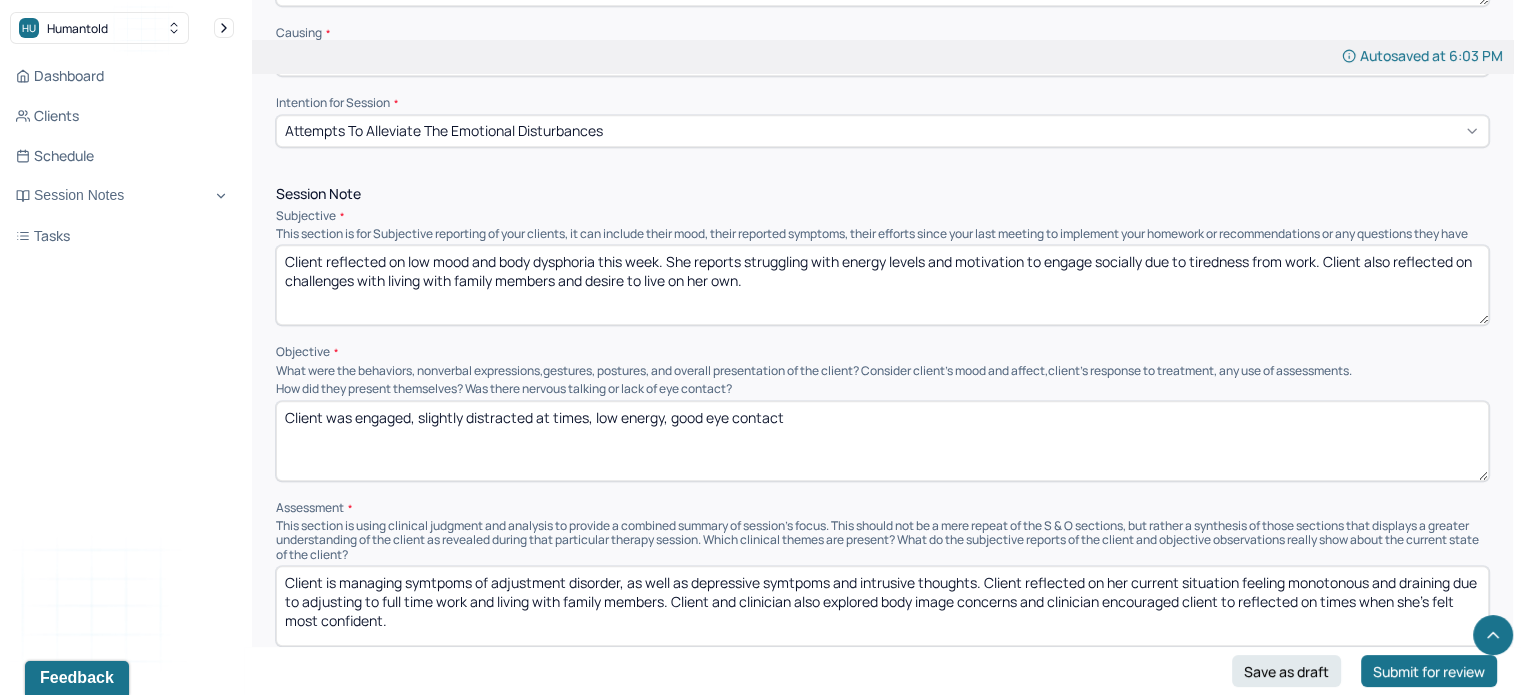 scroll, scrollTop: 1064, scrollLeft: 0, axis: vertical 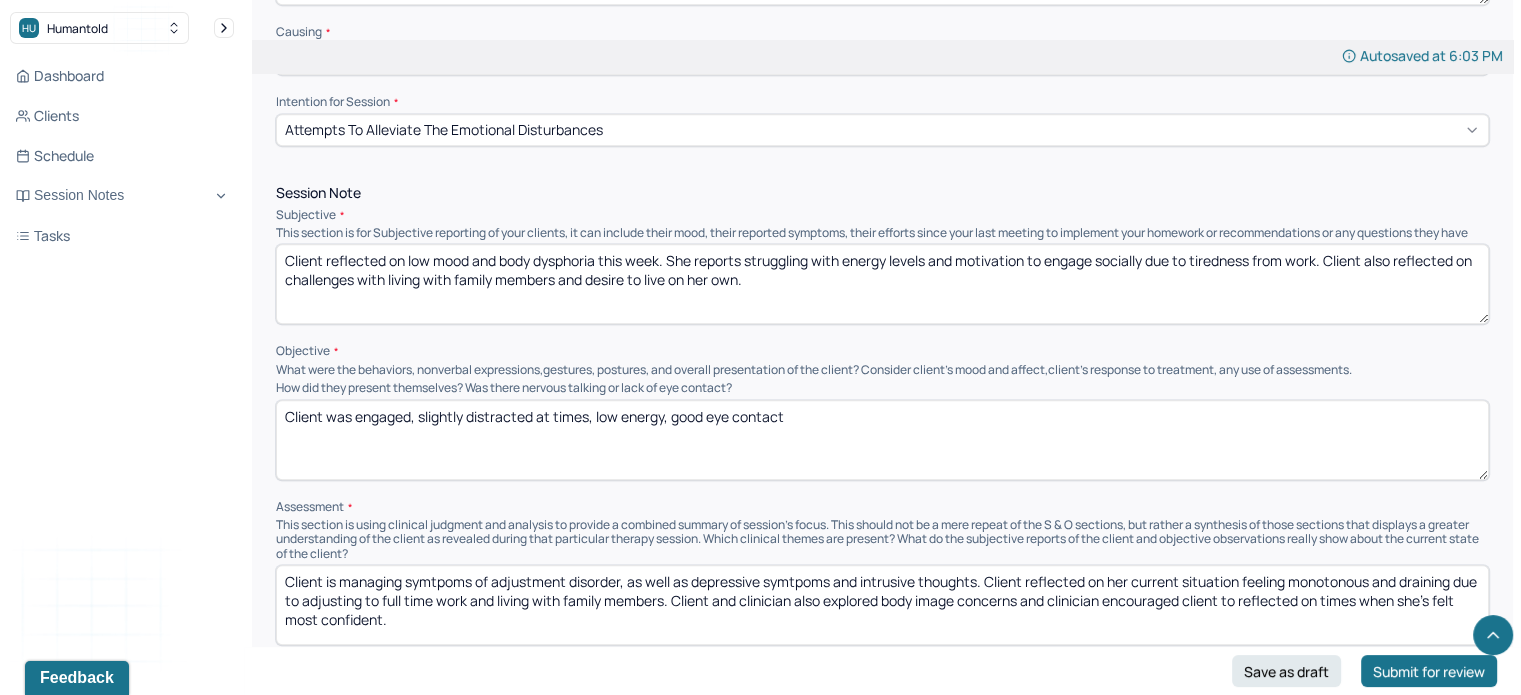 type on "Intrusive thoughts, rumination, body dysphoria" 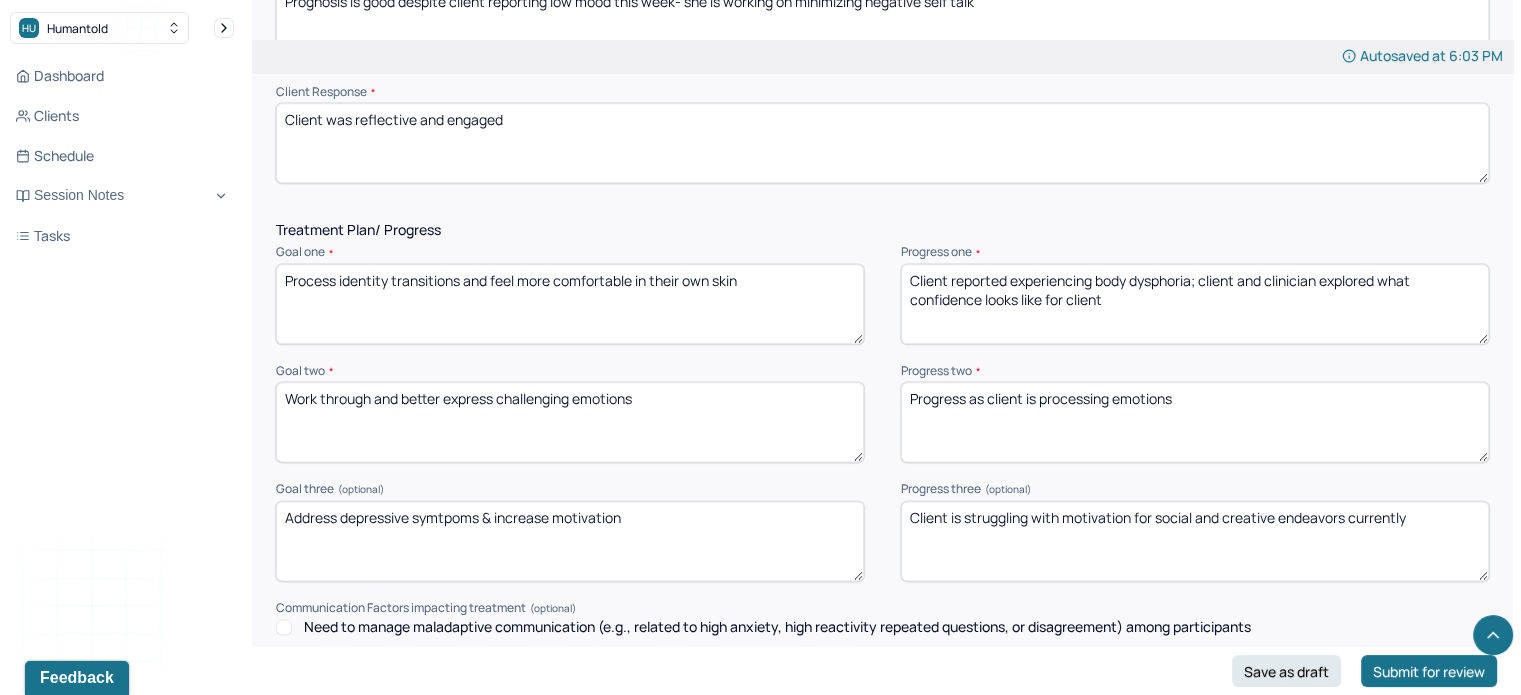 scroll, scrollTop: 2891, scrollLeft: 0, axis: vertical 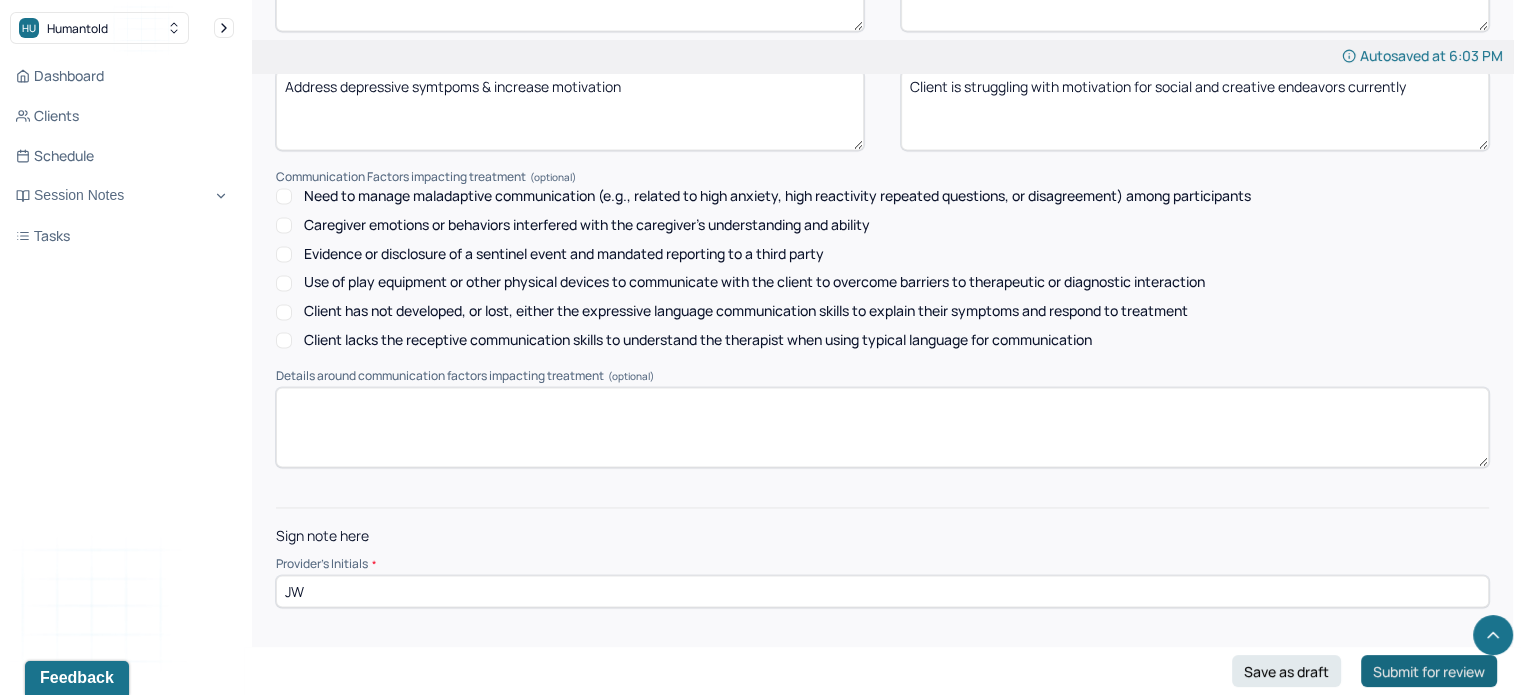 click on "Submit for review" at bounding box center [1429, 671] 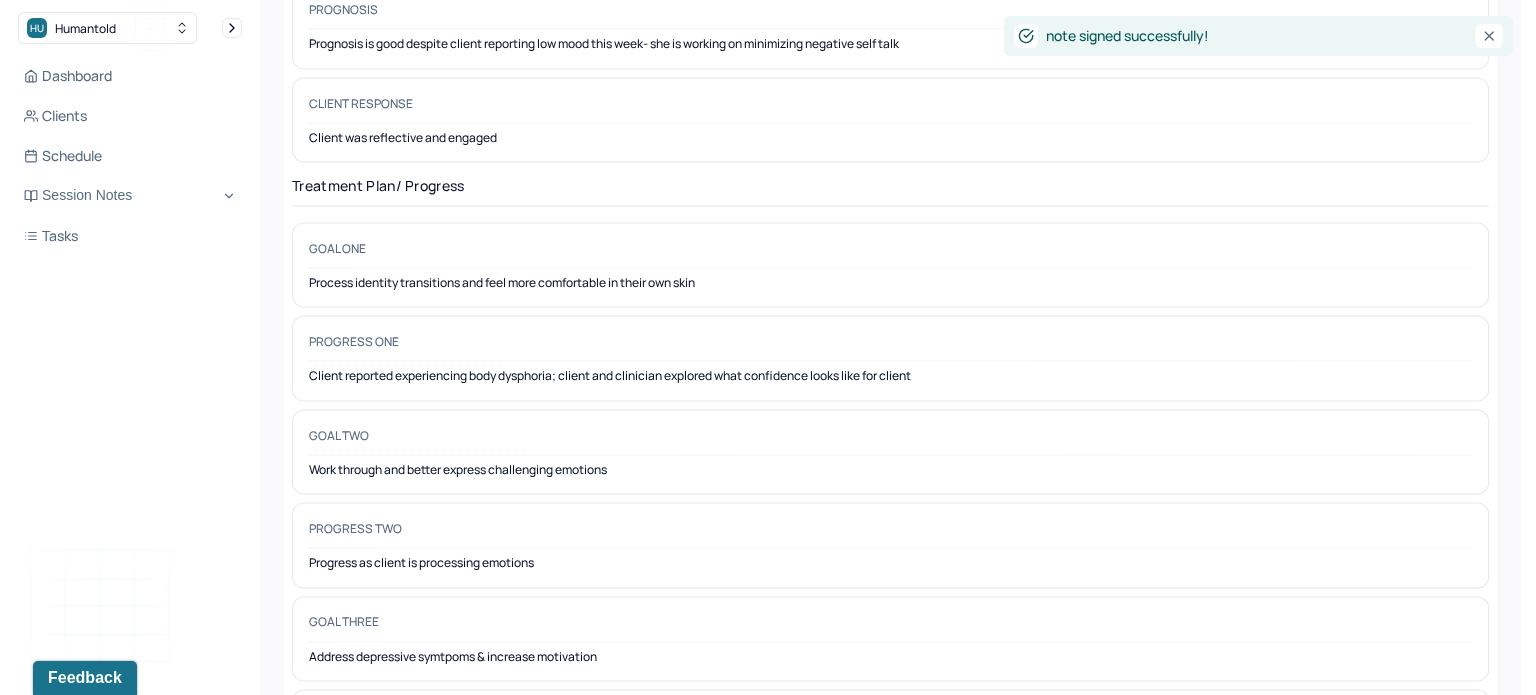 scroll, scrollTop: 0, scrollLeft: 0, axis: both 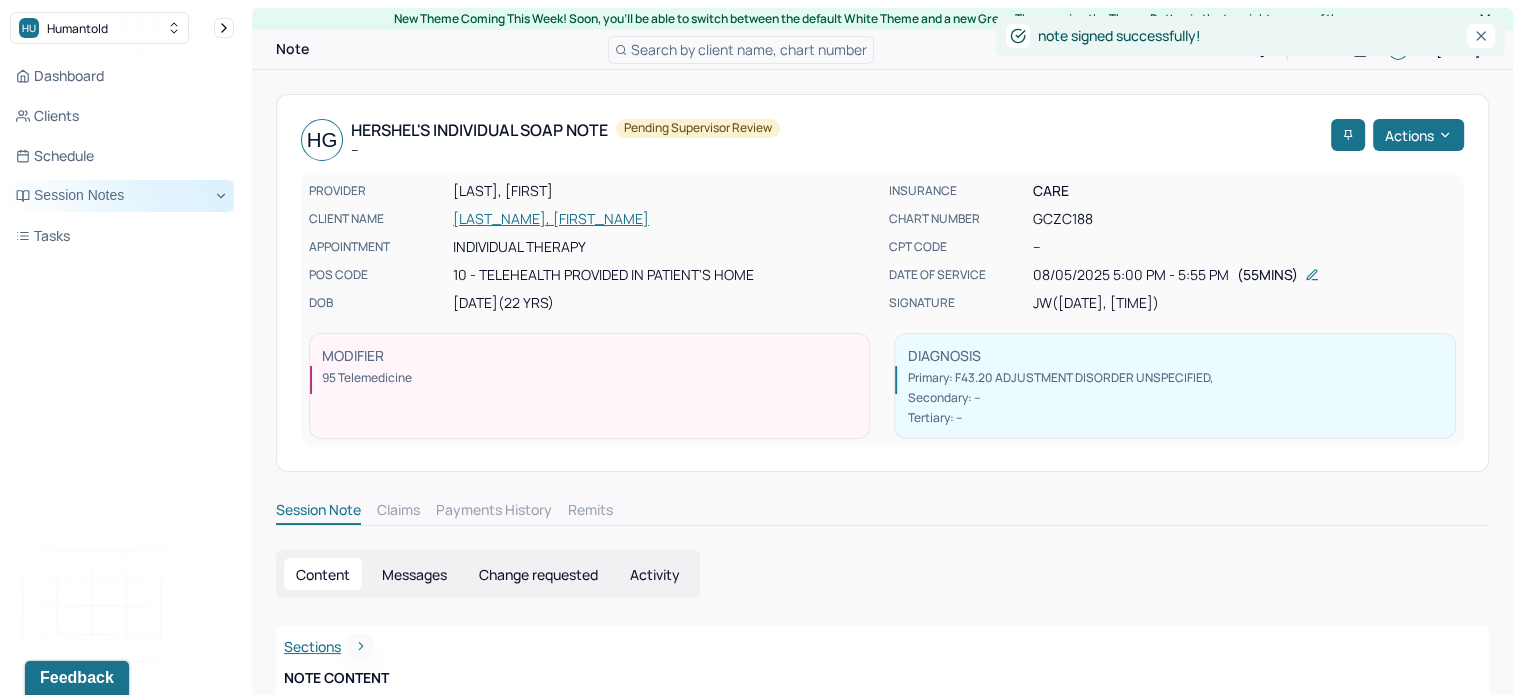 click on "Session Notes" at bounding box center (122, 196) 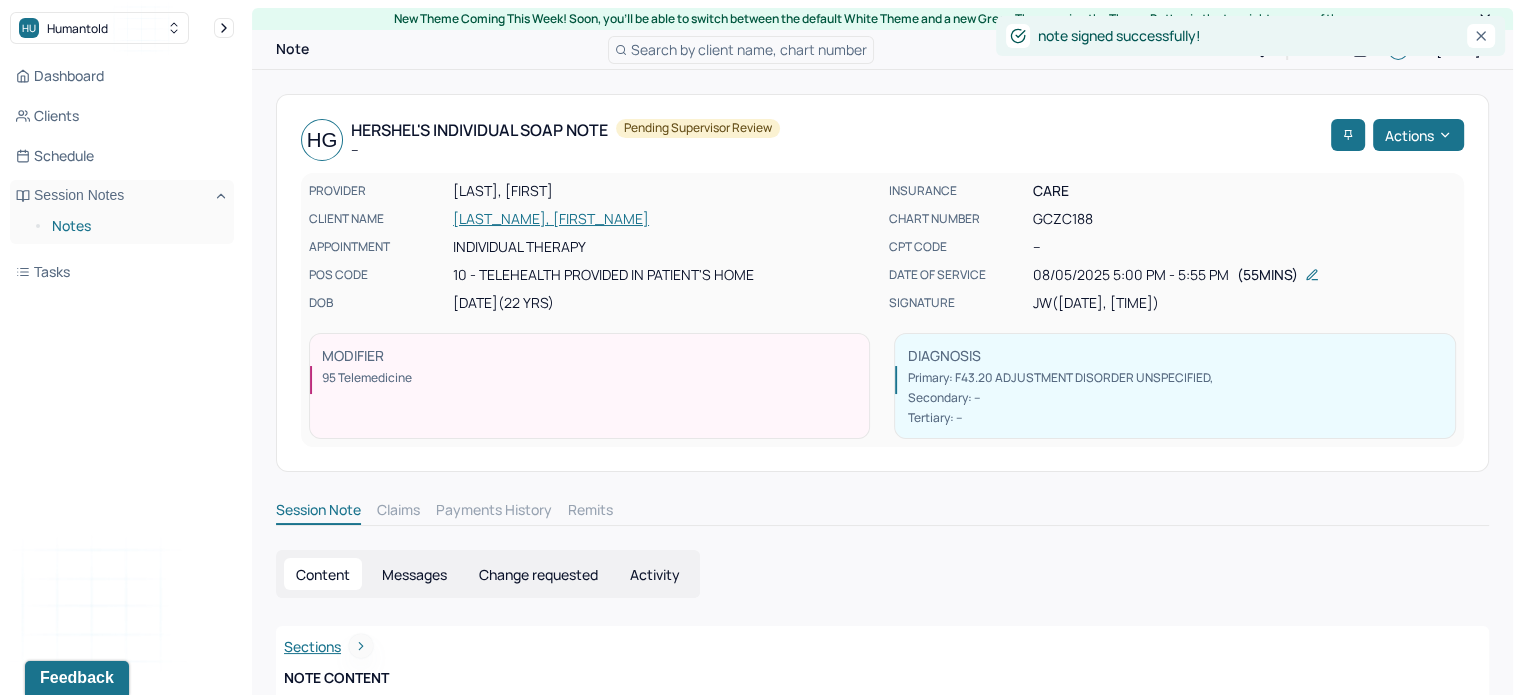 click on "Notes" at bounding box center (135, 226) 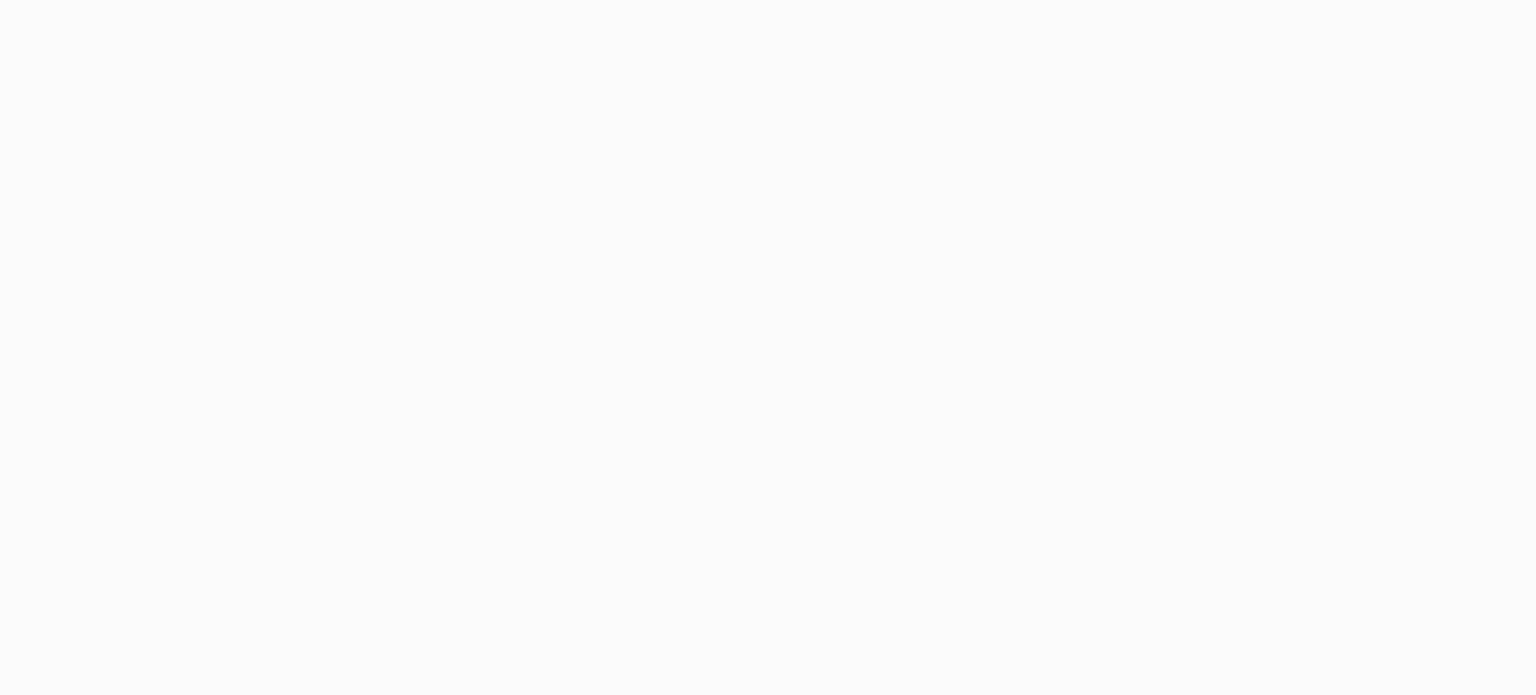 scroll, scrollTop: 0, scrollLeft: 0, axis: both 